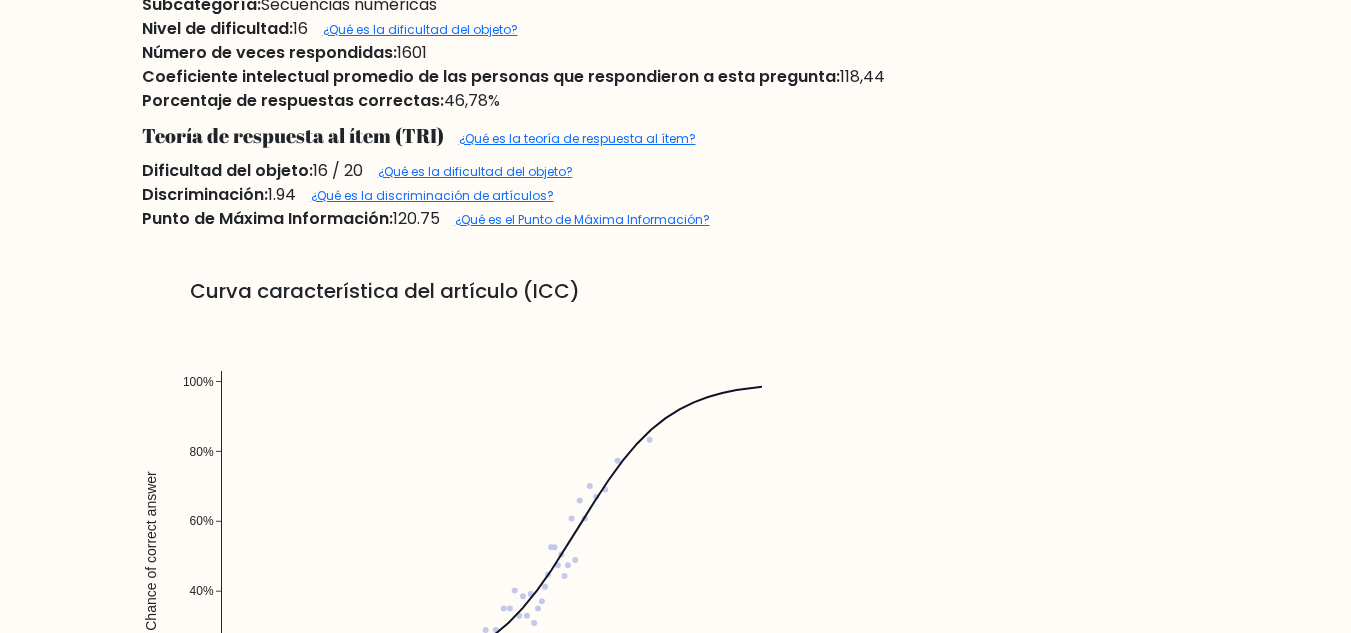 scroll, scrollTop: 1527, scrollLeft: 0, axis: vertical 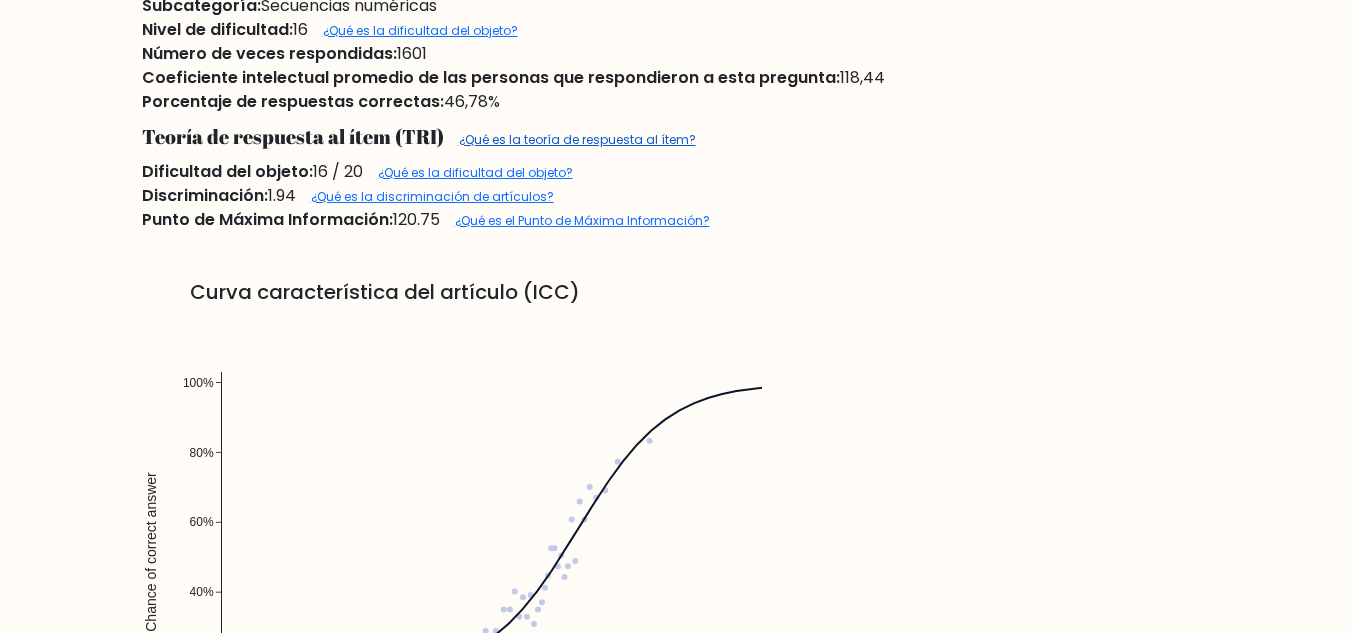 click on "¿Qué es la teoría de respuesta al ítem?" at bounding box center [577, 139] 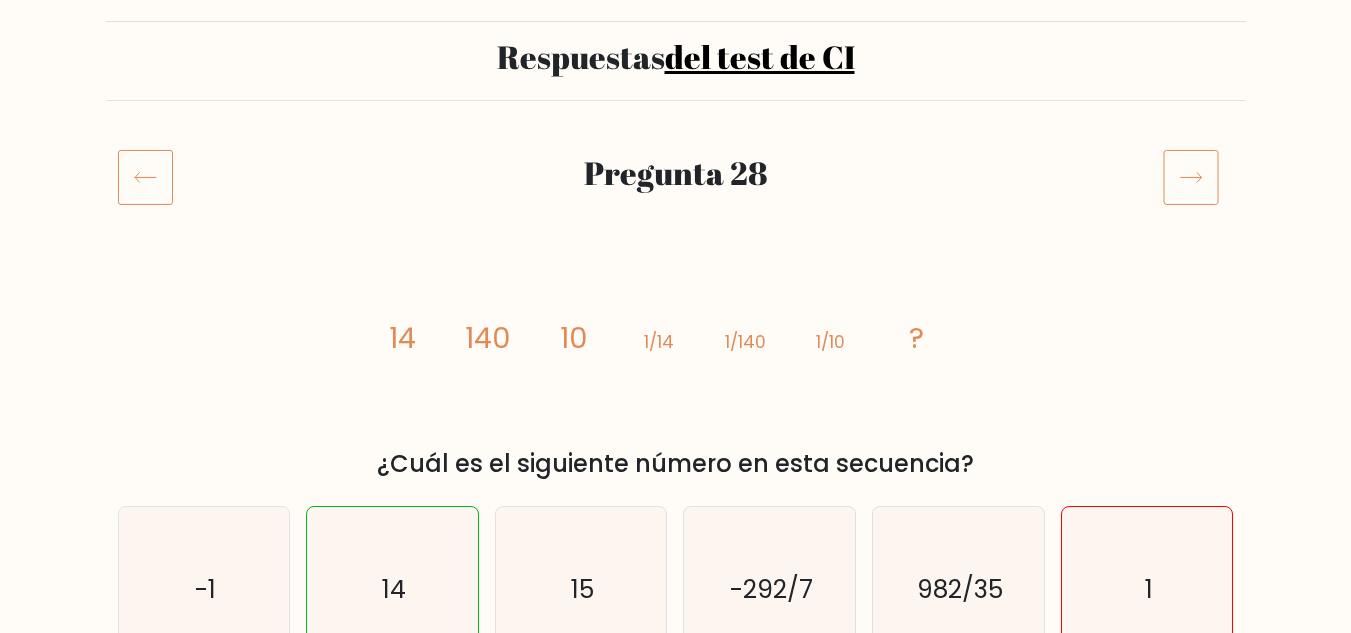 scroll, scrollTop: 24, scrollLeft: 0, axis: vertical 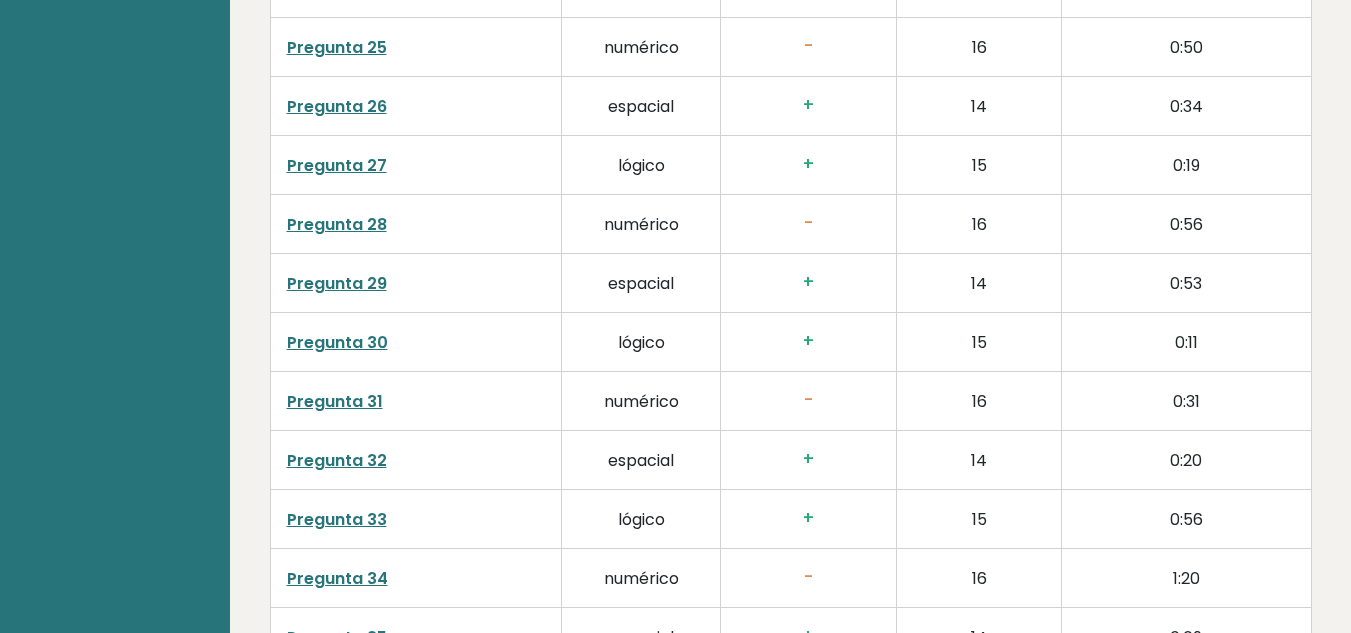 click on "Pregunta 31" at bounding box center [335, 401] 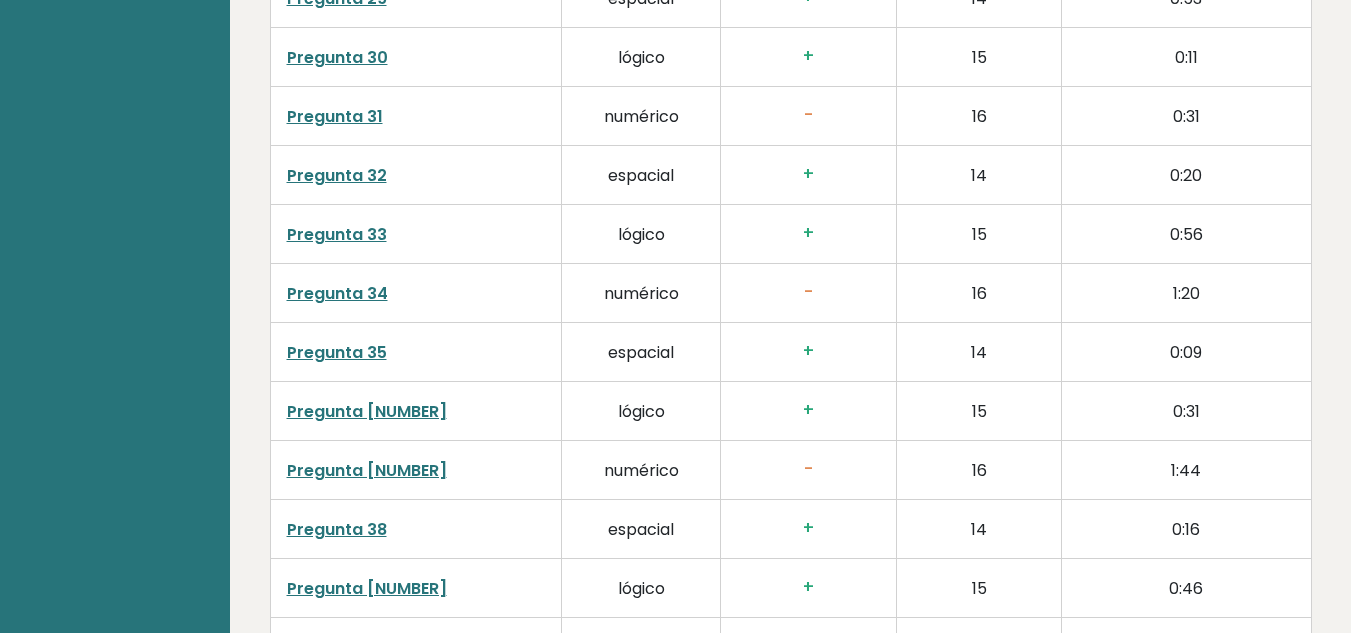 scroll, scrollTop: 4973, scrollLeft: 0, axis: vertical 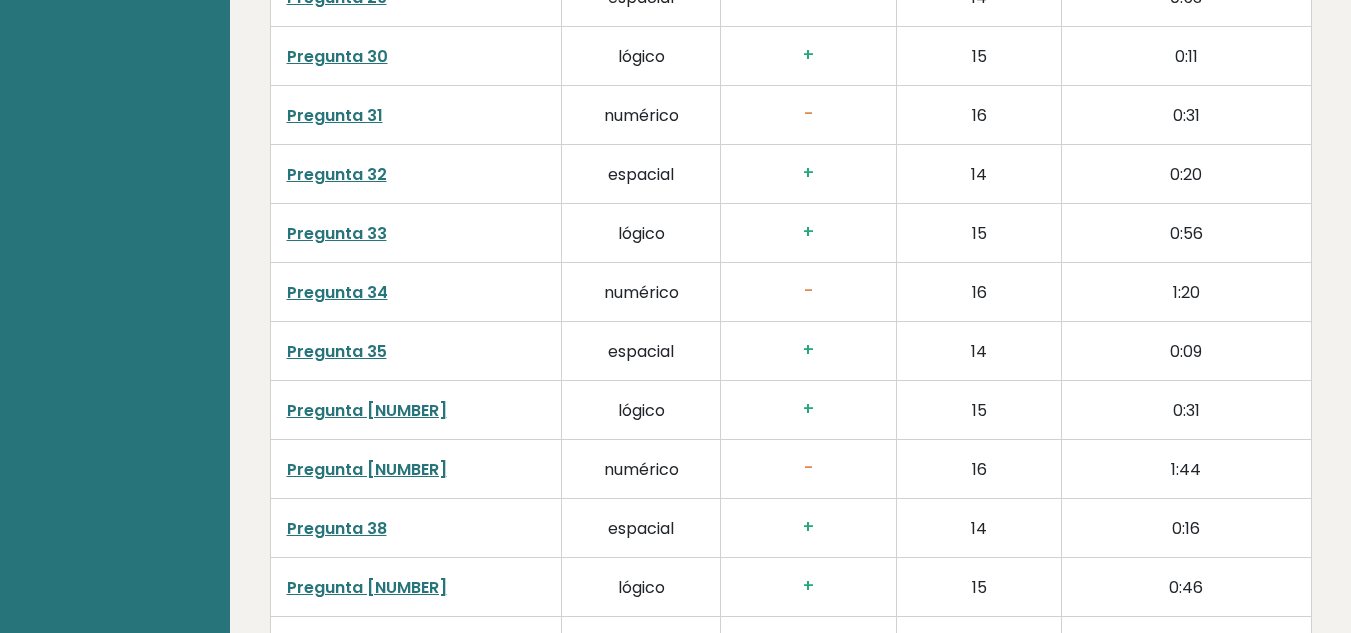 click on "Pregunta 34" at bounding box center (337, 292) 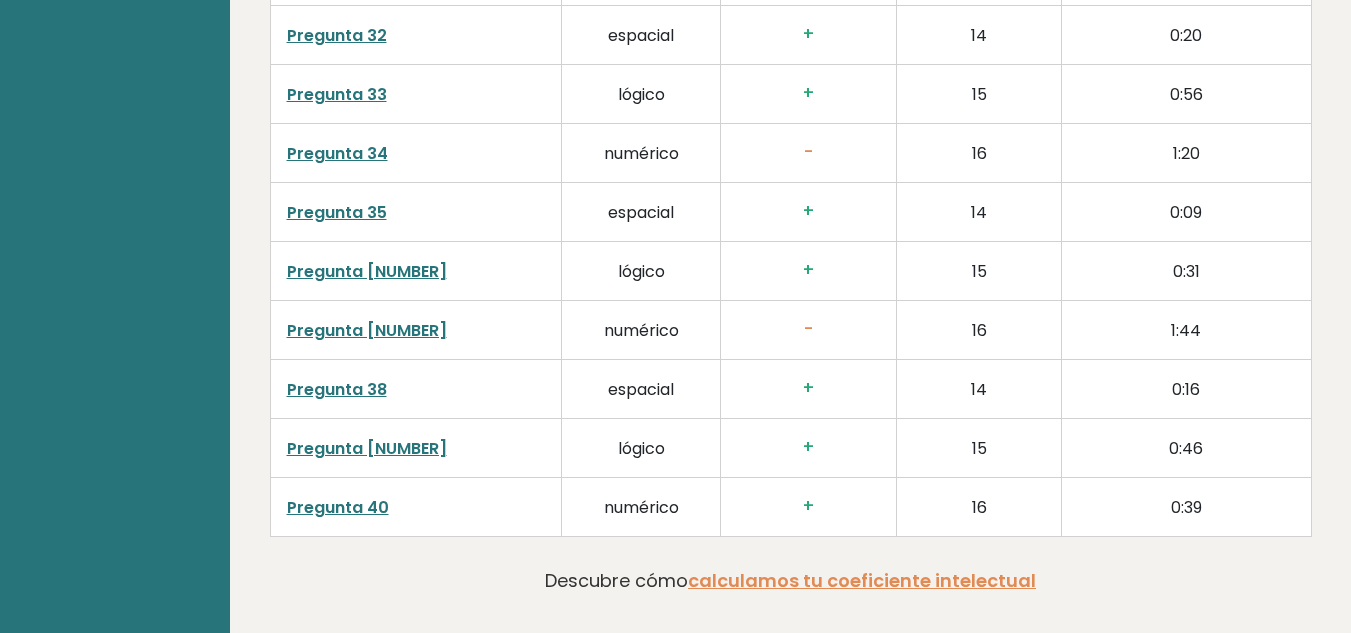 scroll, scrollTop: 5114, scrollLeft: 0, axis: vertical 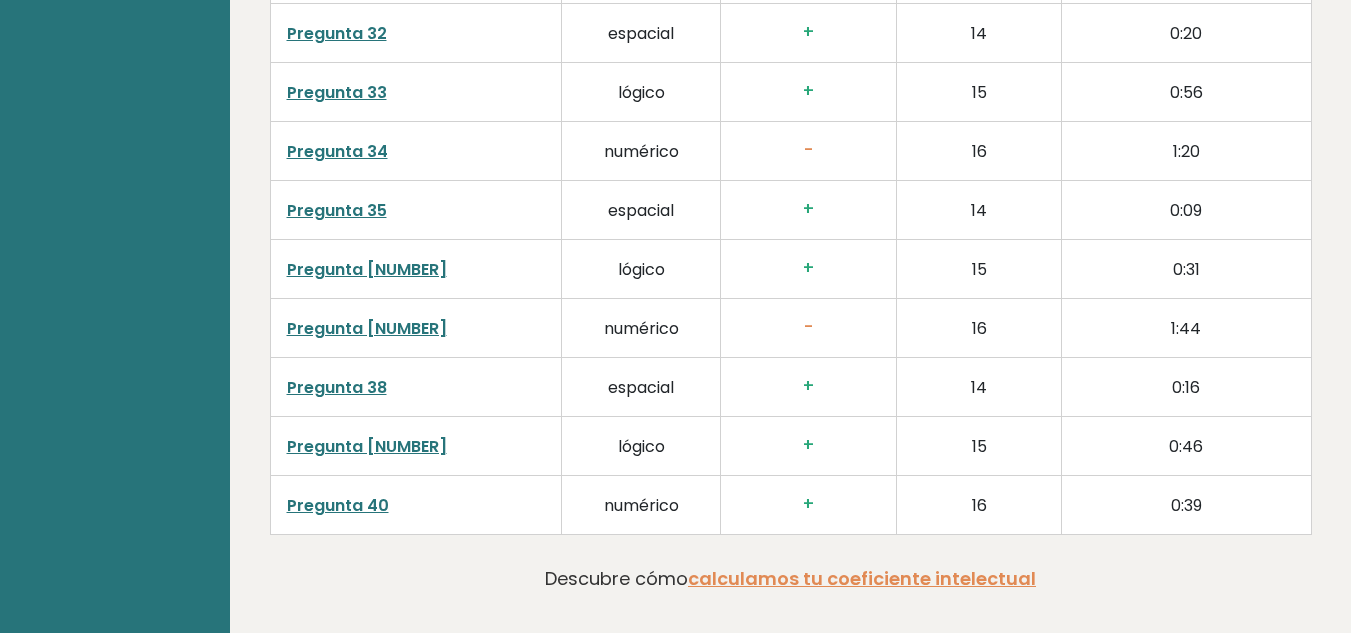 click on "Pregunta 37" at bounding box center [367, 328] 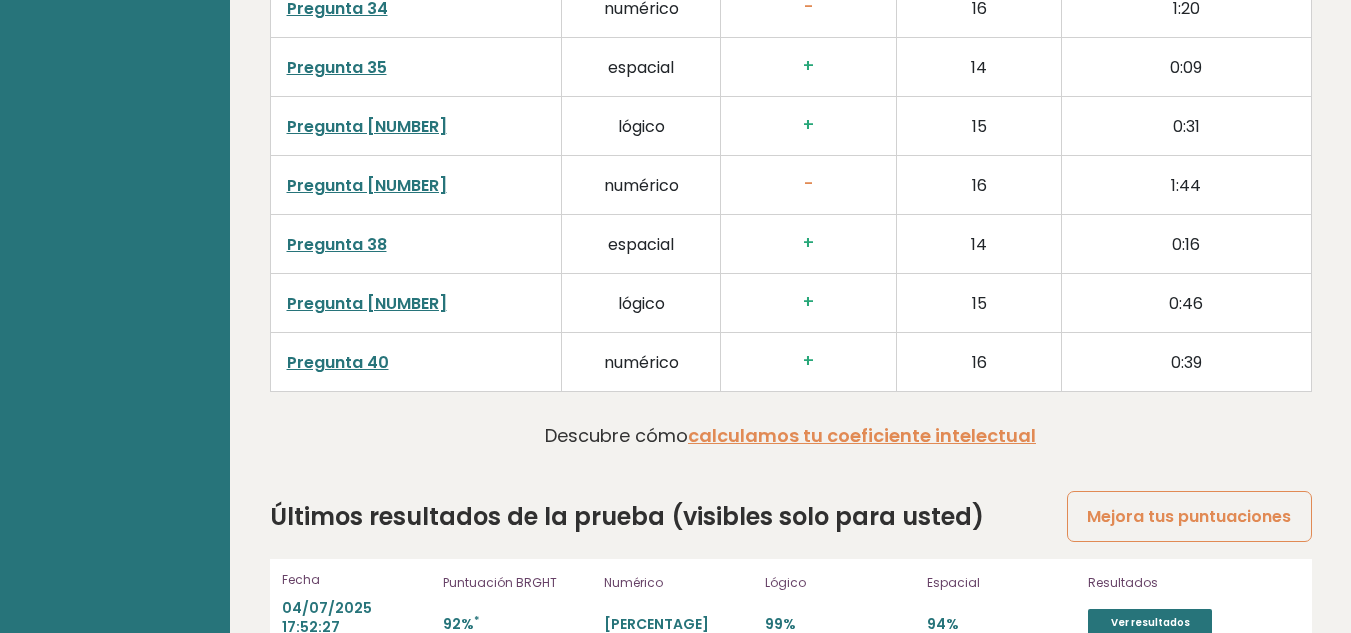 scroll, scrollTop: 5297, scrollLeft: 0, axis: vertical 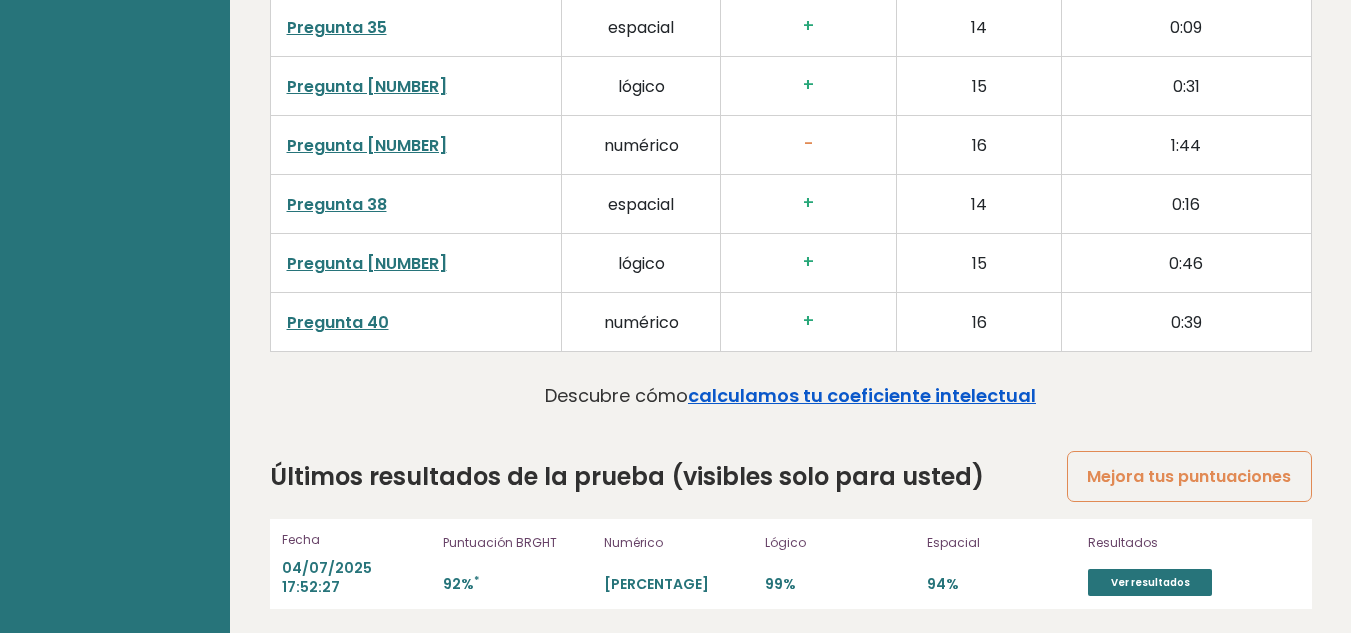 click on "calculamos tu coeficiente intelectual" at bounding box center (862, 395) 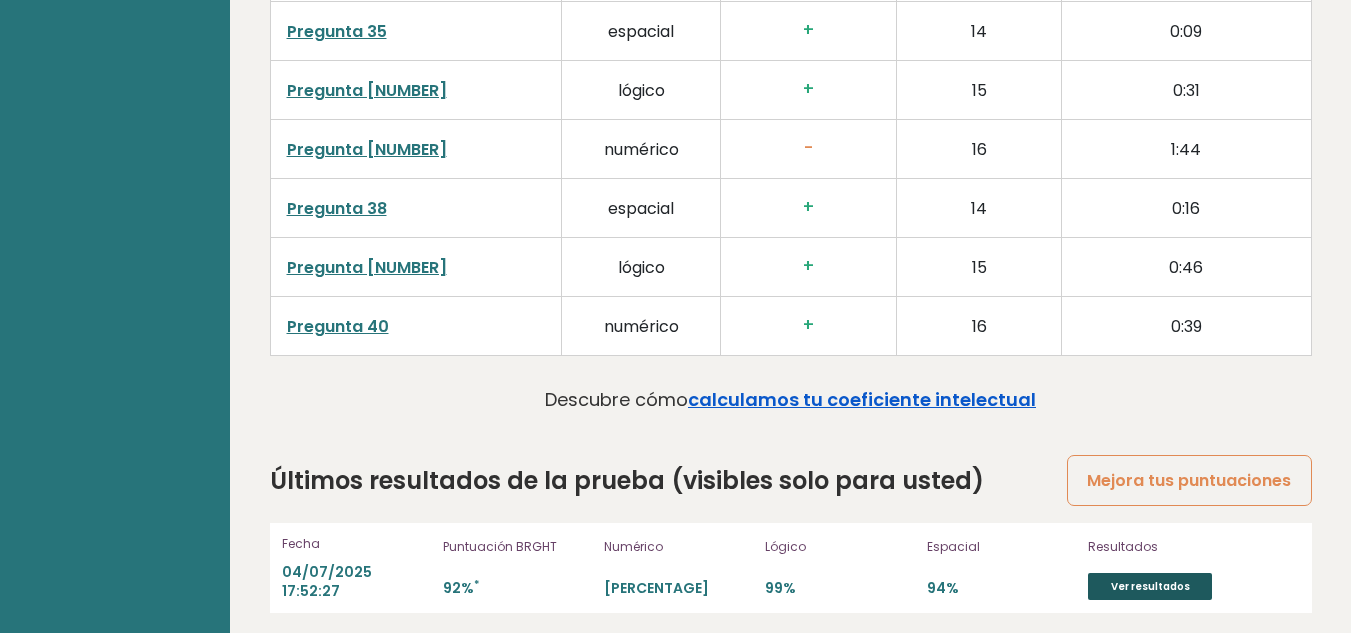 click on "Ver resultados" at bounding box center (1150, 586) 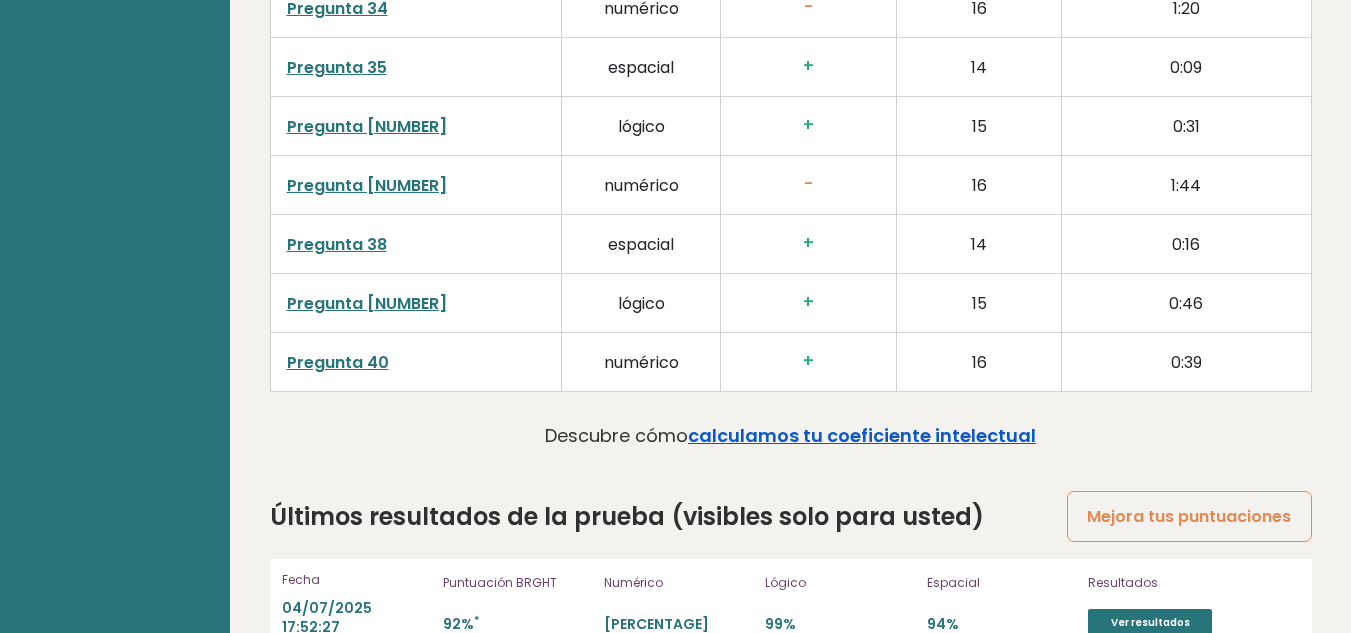 scroll, scrollTop: 5297, scrollLeft: 0, axis: vertical 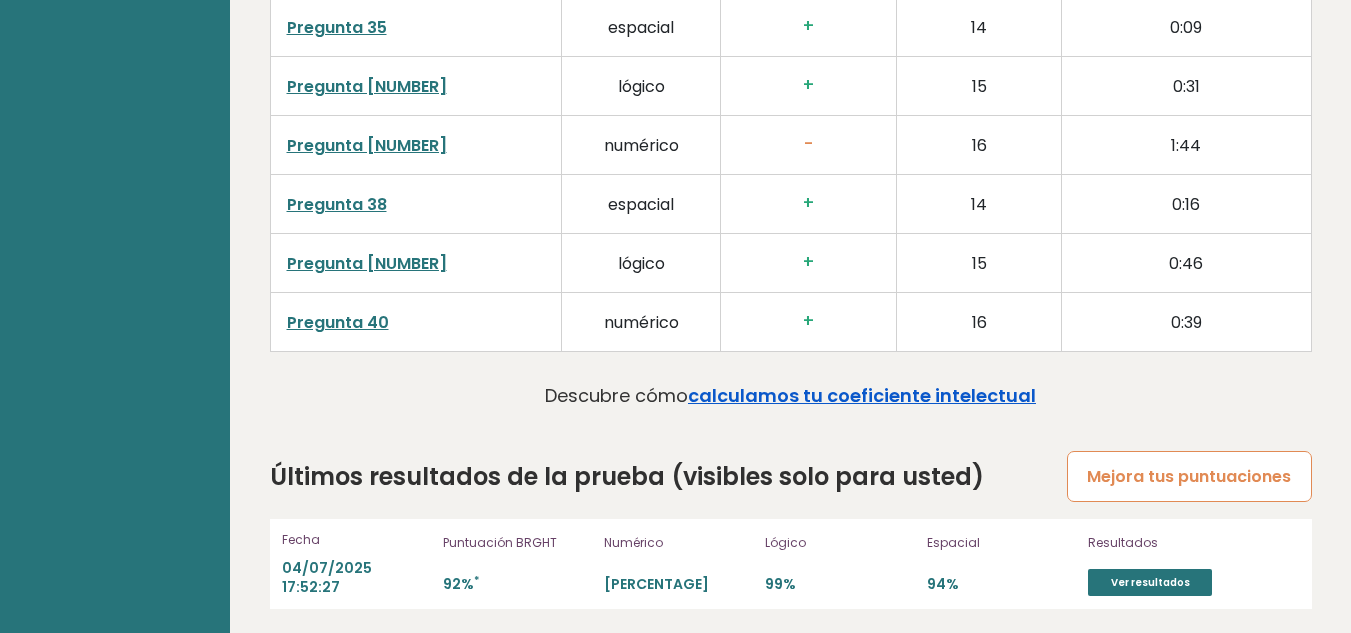 click on "Mejora tus puntuaciones" at bounding box center (1189, 476) 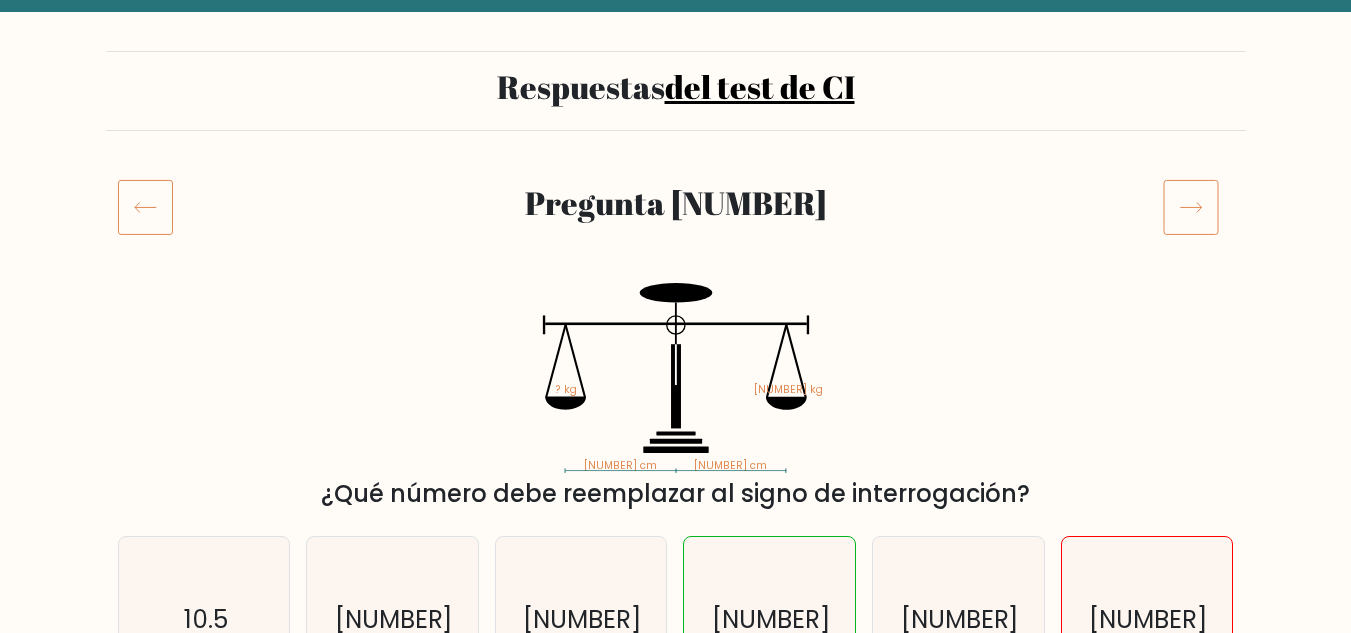 scroll, scrollTop: 0, scrollLeft: 0, axis: both 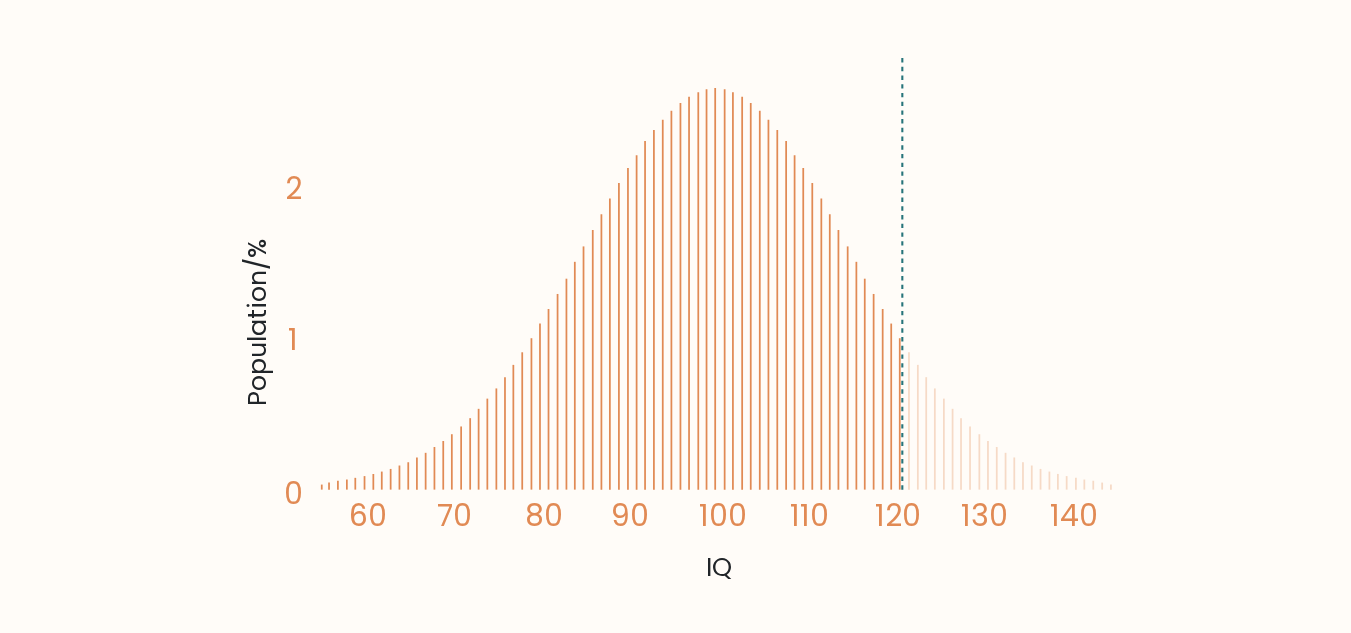 drag, startPoint x: 854, startPoint y: 358, endPoint x: 1037, endPoint y: 461, distance: 209.99524 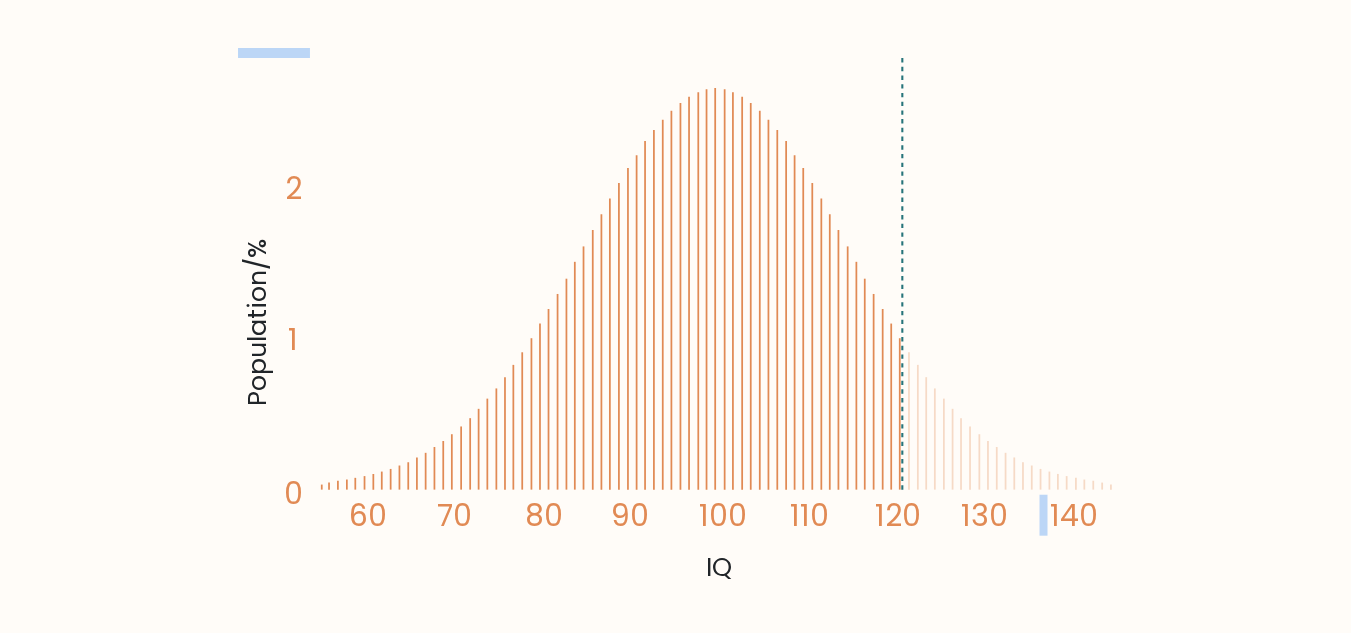 click on "130" at bounding box center [643, 276] 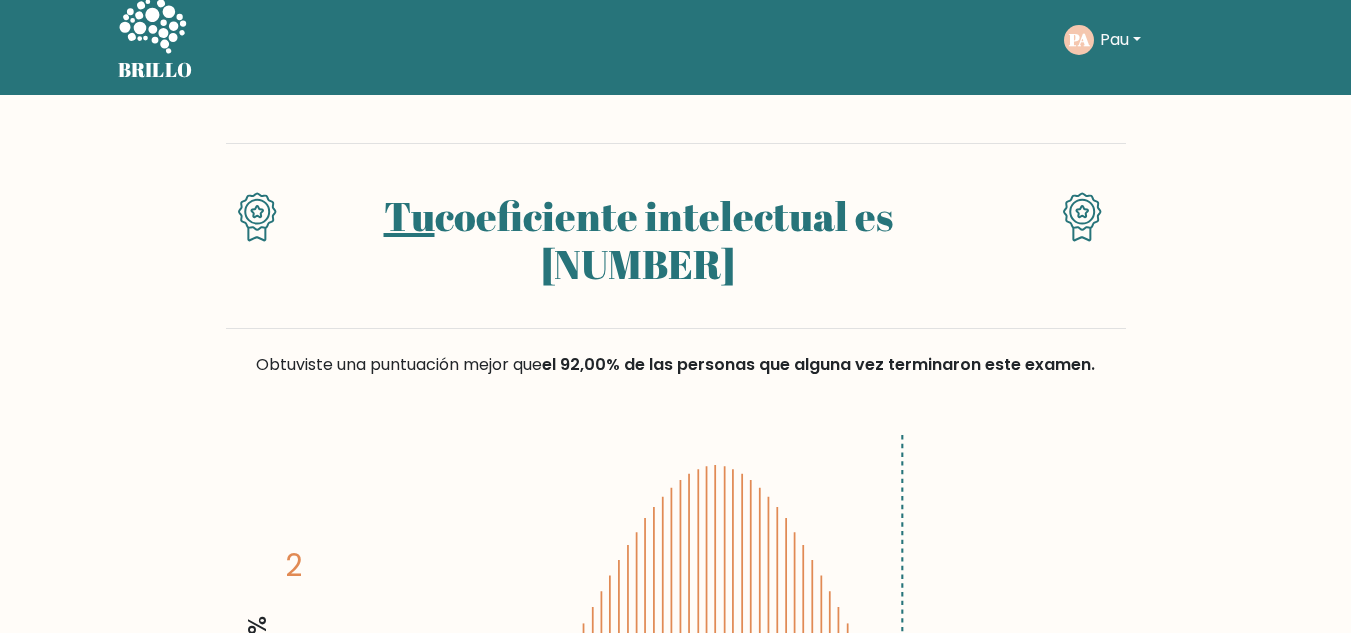 scroll, scrollTop: 0, scrollLeft: 0, axis: both 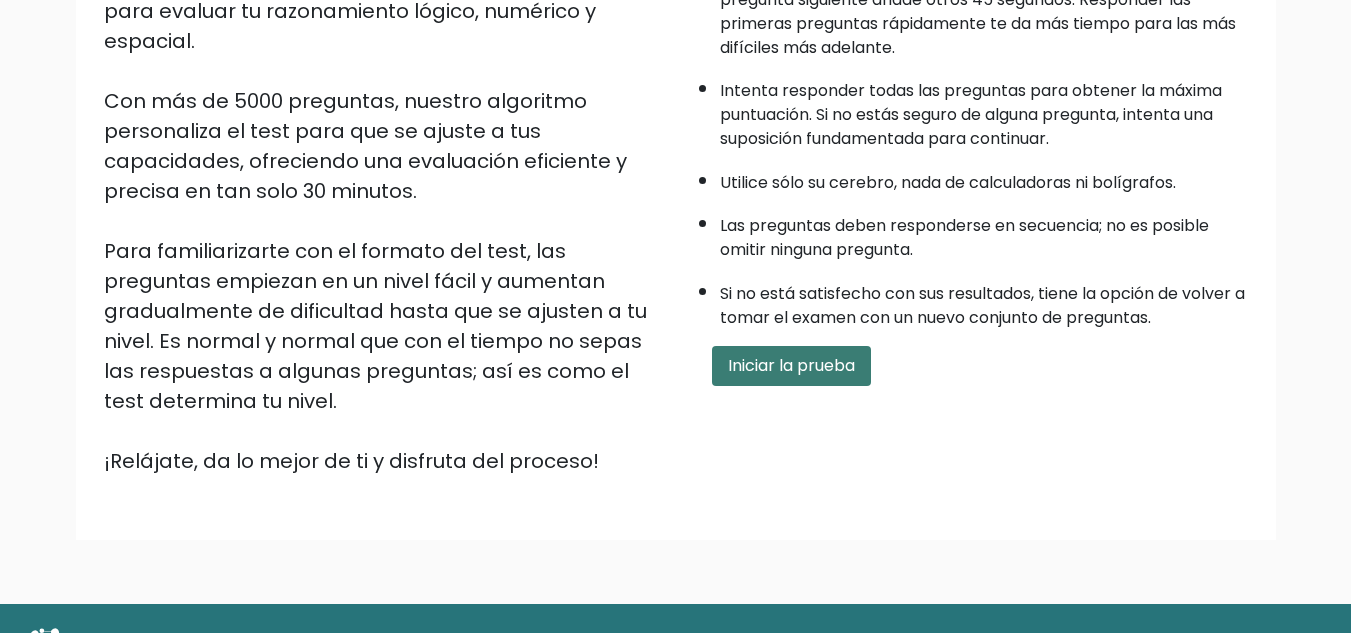 click on "Iniciar la prueba" at bounding box center [791, 365] 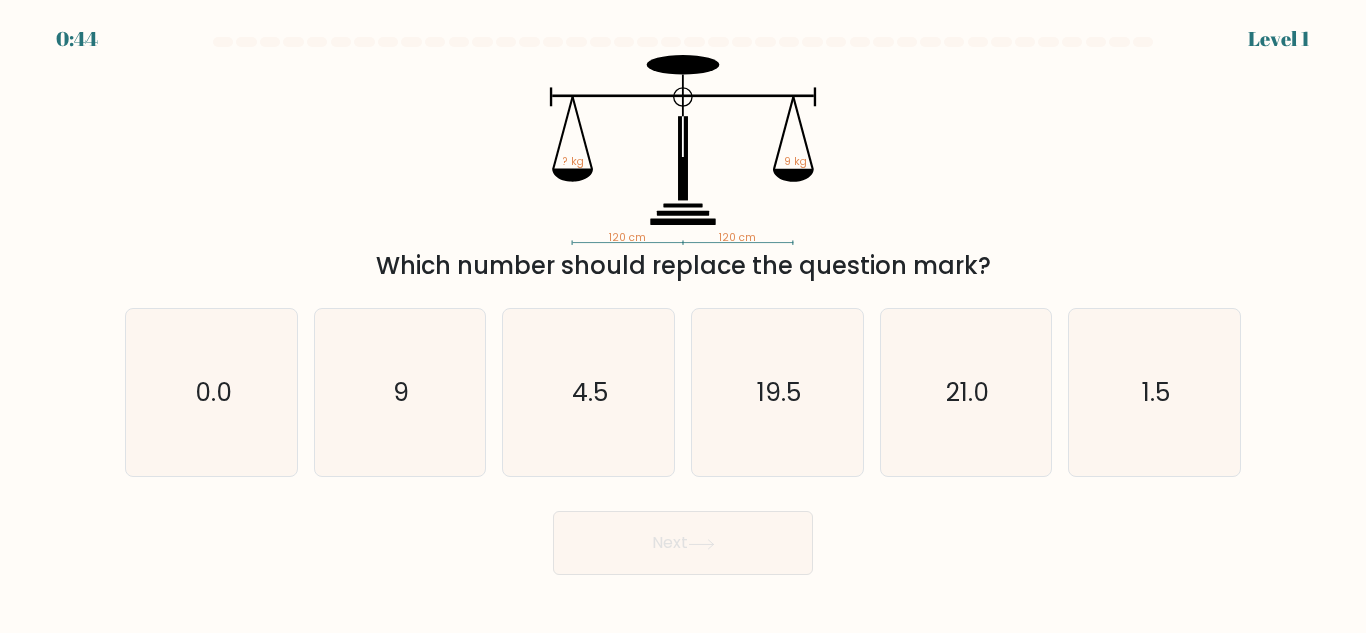 scroll, scrollTop: 0, scrollLeft: 0, axis: both 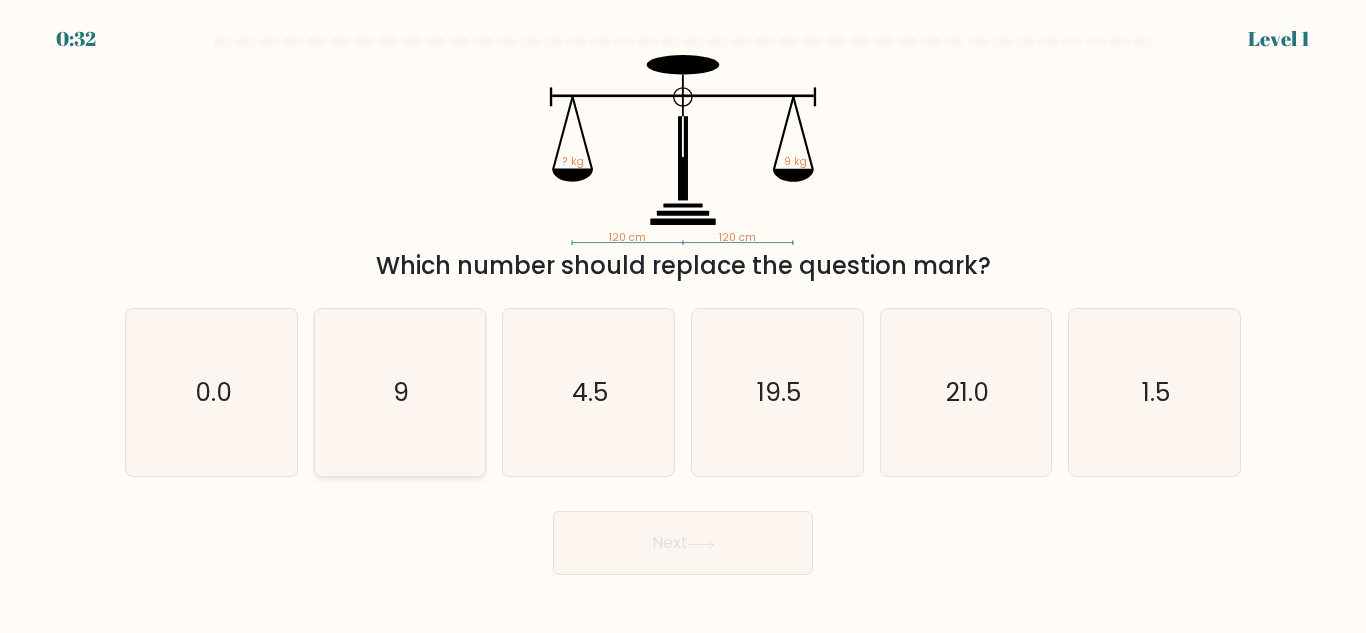 click on "9" at bounding box center (399, 392) 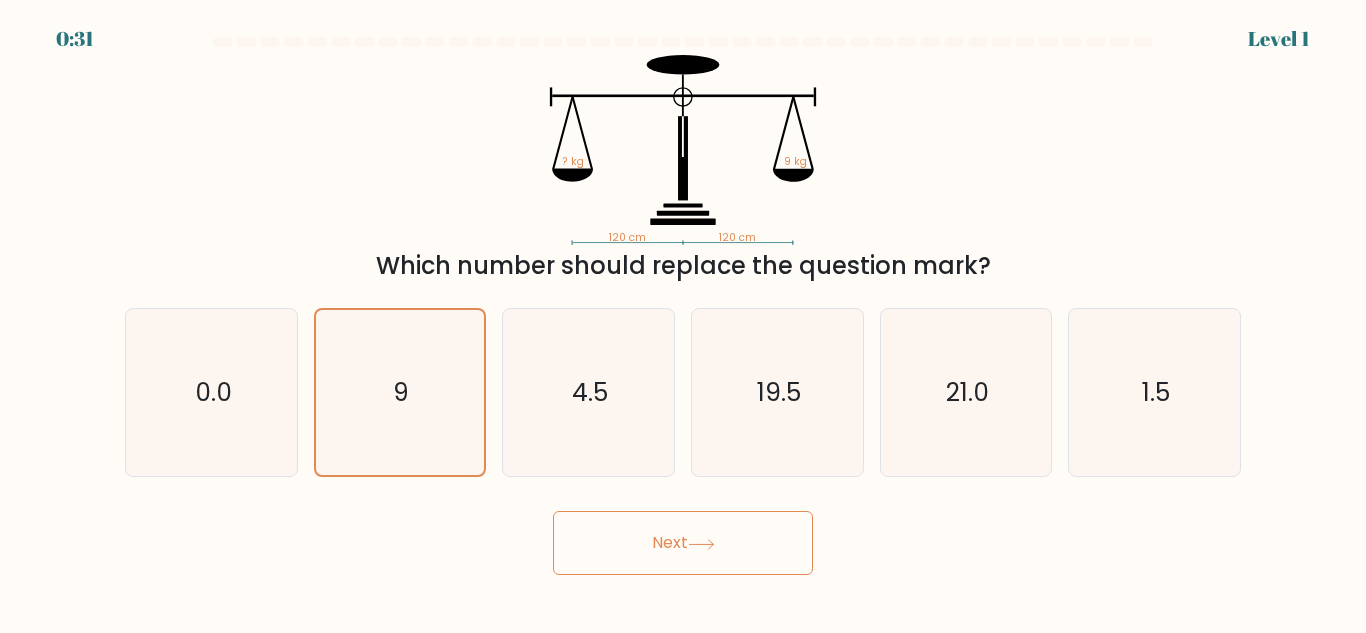 click on "0:31
Level 1" at bounding box center [683, 316] 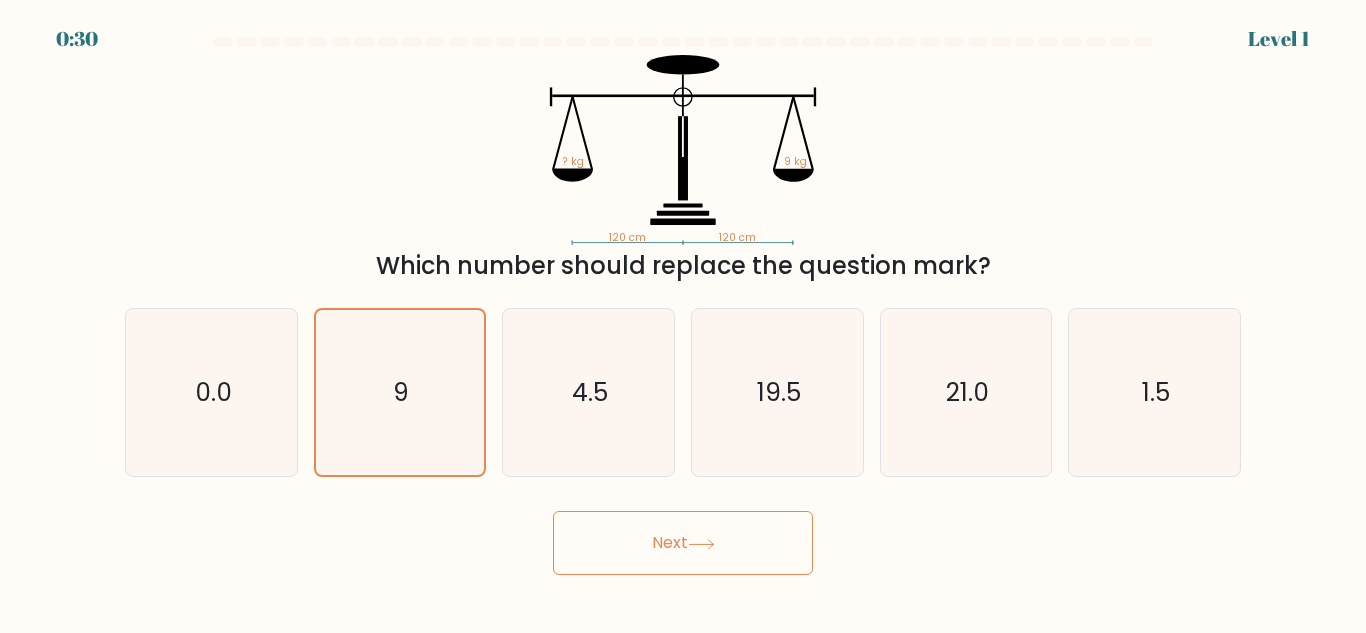 click on "Next" at bounding box center (683, 543) 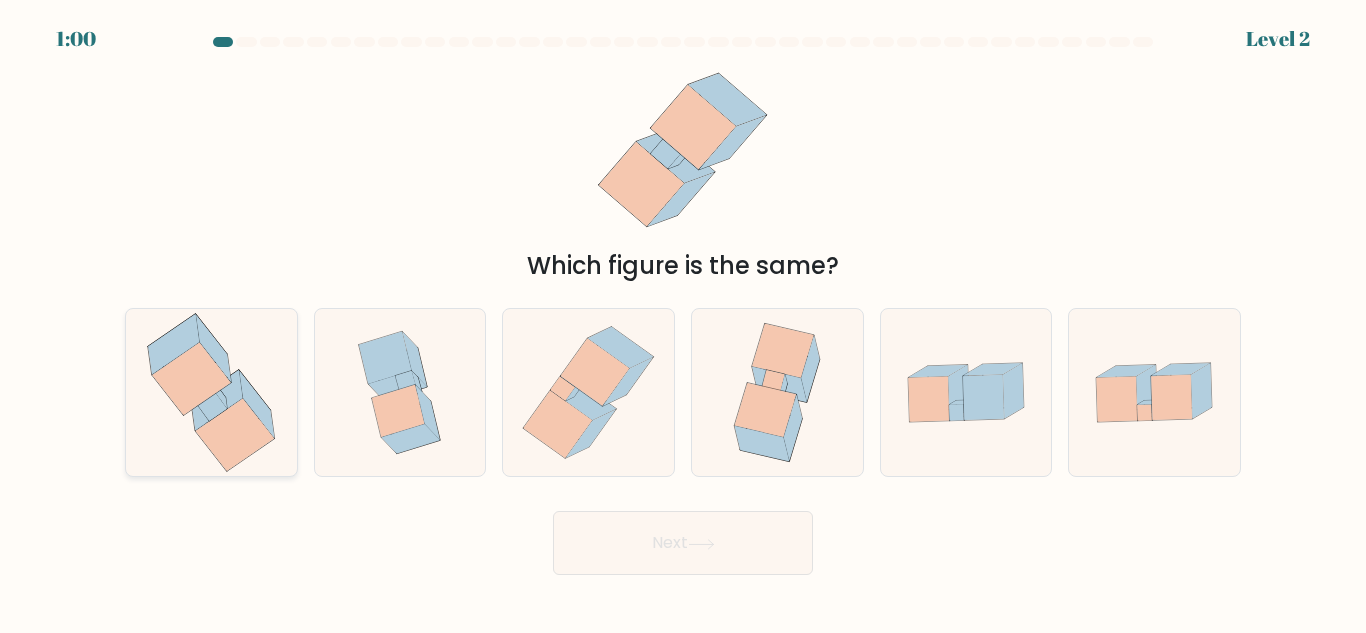 click at bounding box center (211, 392) 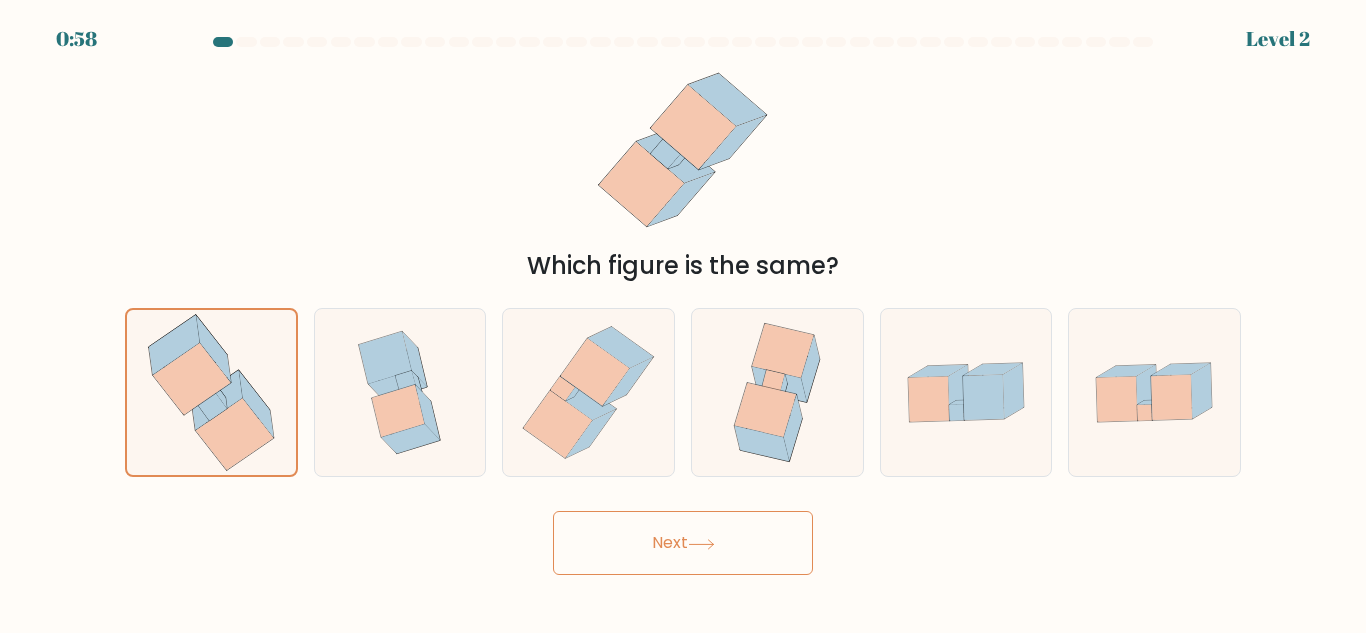 click on "Next" at bounding box center [683, 543] 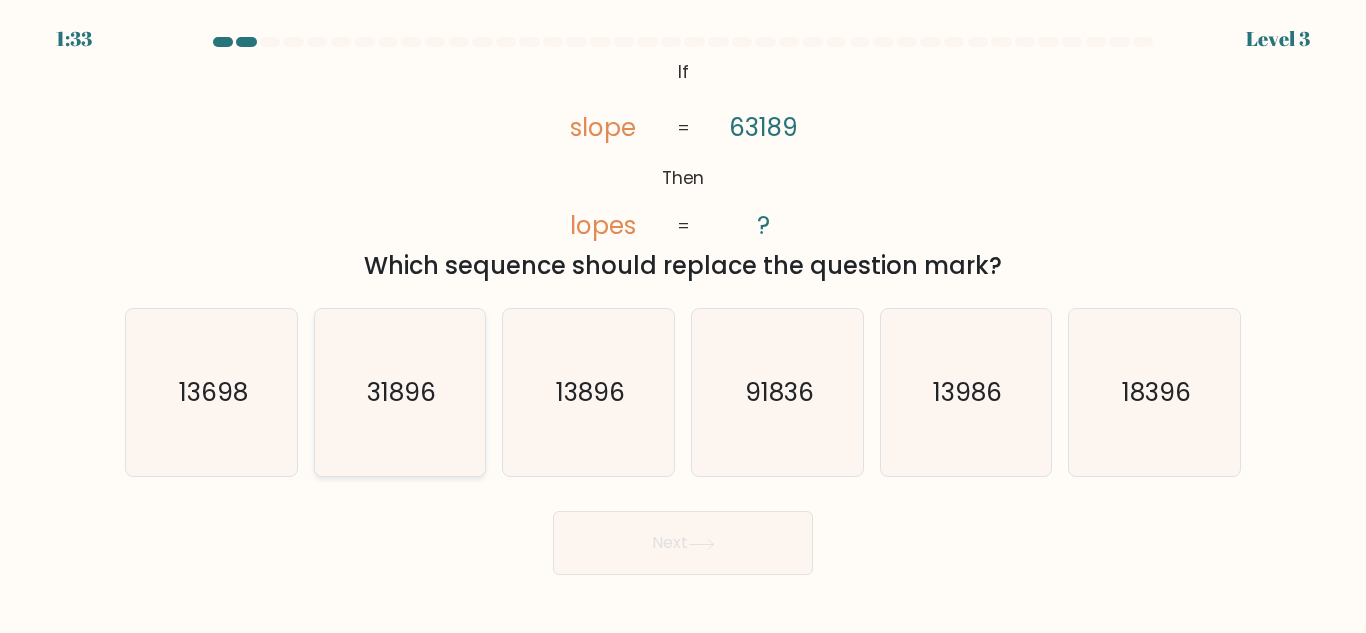 click on "31896" at bounding box center (399, 392) 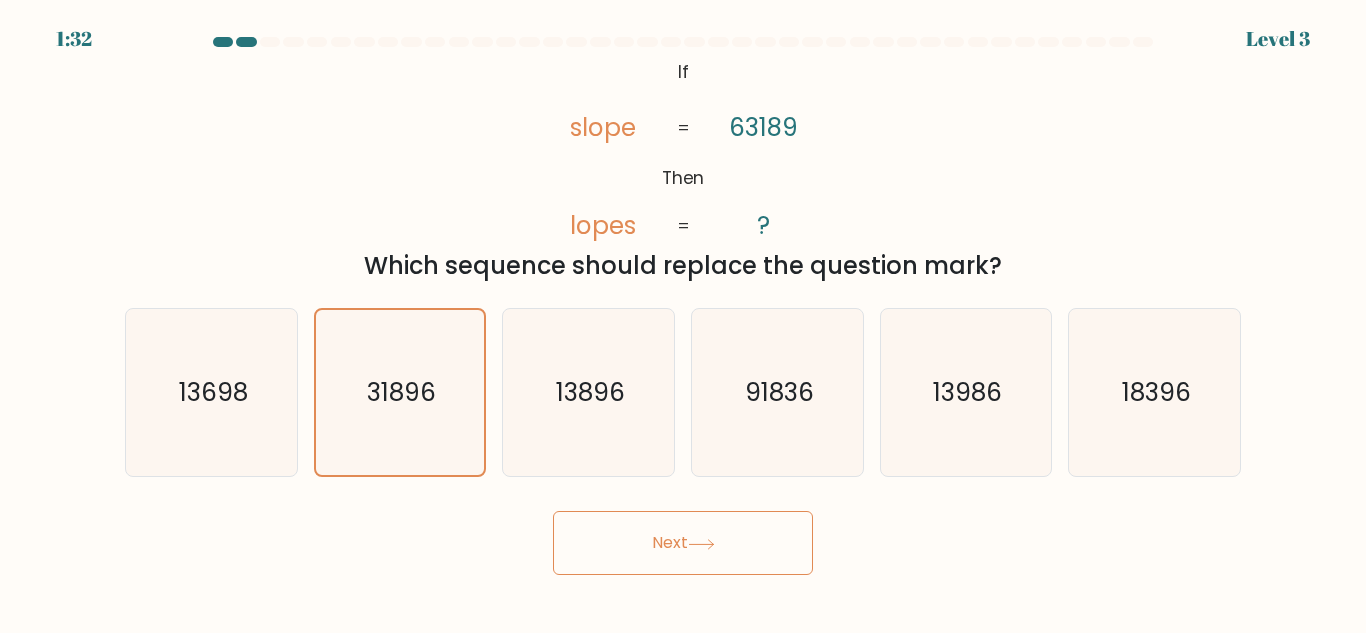 click on "Next" at bounding box center [683, 543] 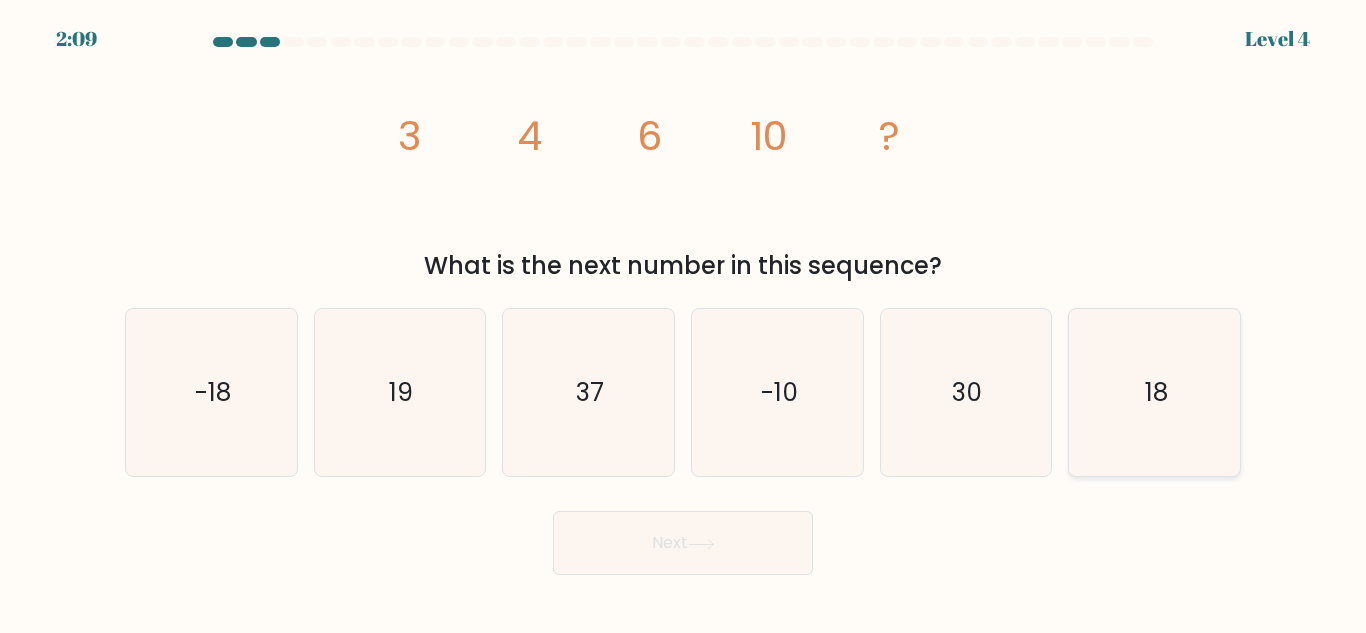 click on "18" at bounding box center (1154, 392) 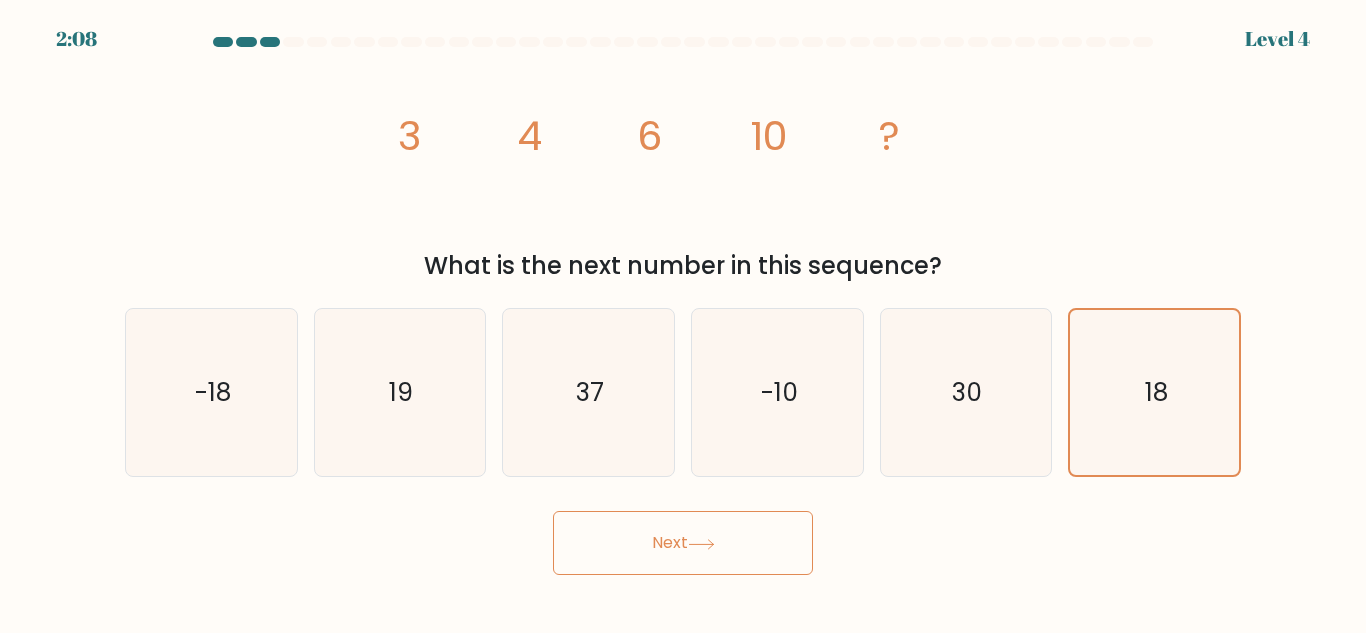 click on "Next" at bounding box center (683, 543) 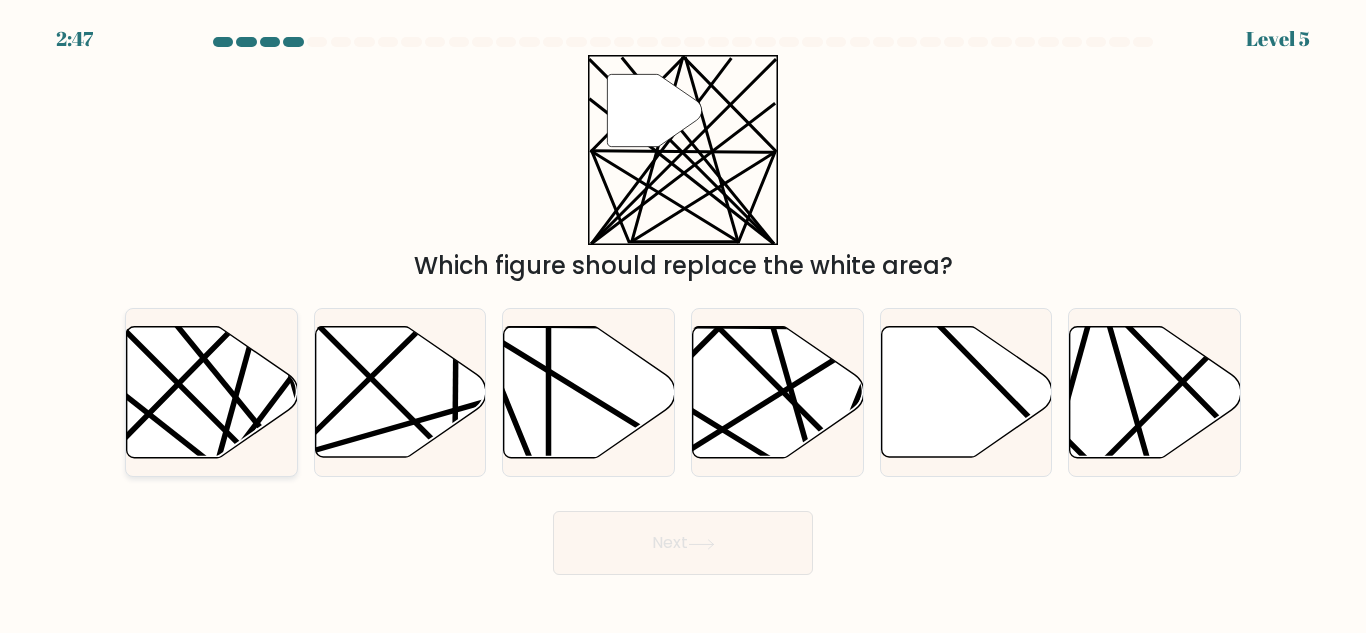 click at bounding box center (212, 392) 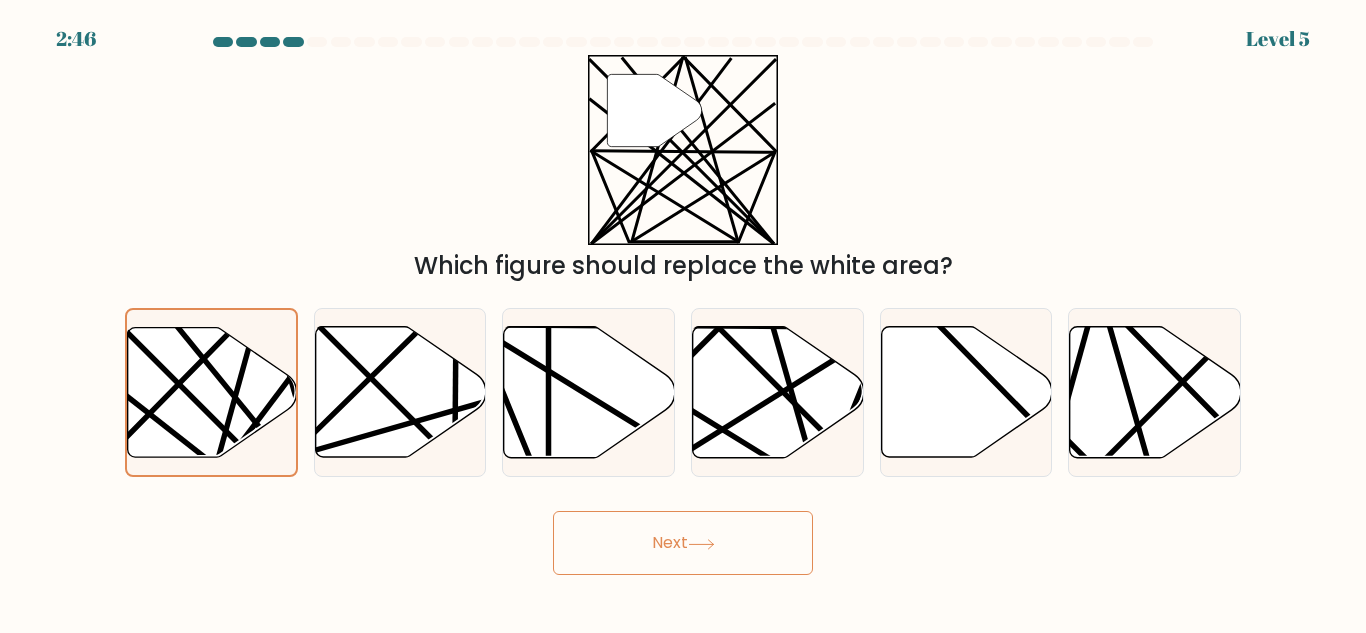 click on "Next" at bounding box center [683, 543] 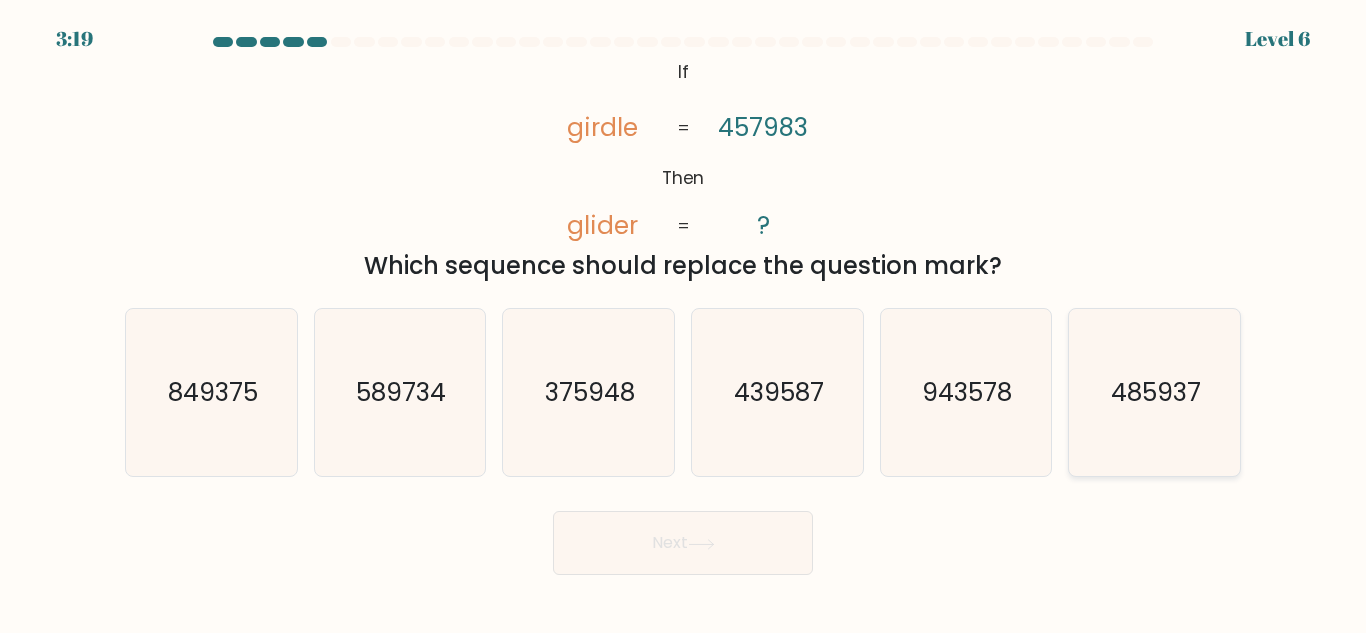 click on "485937" at bounding box center [1154, 392] 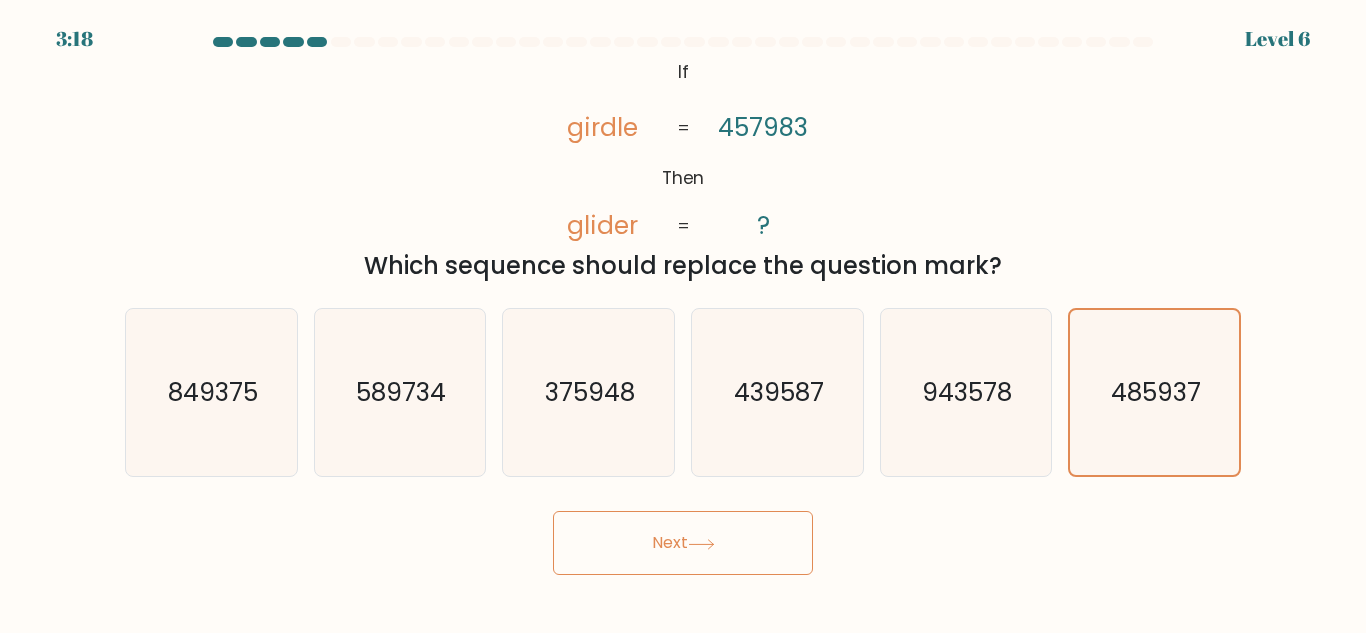 click on "Next" at bounding box center (683, 543) 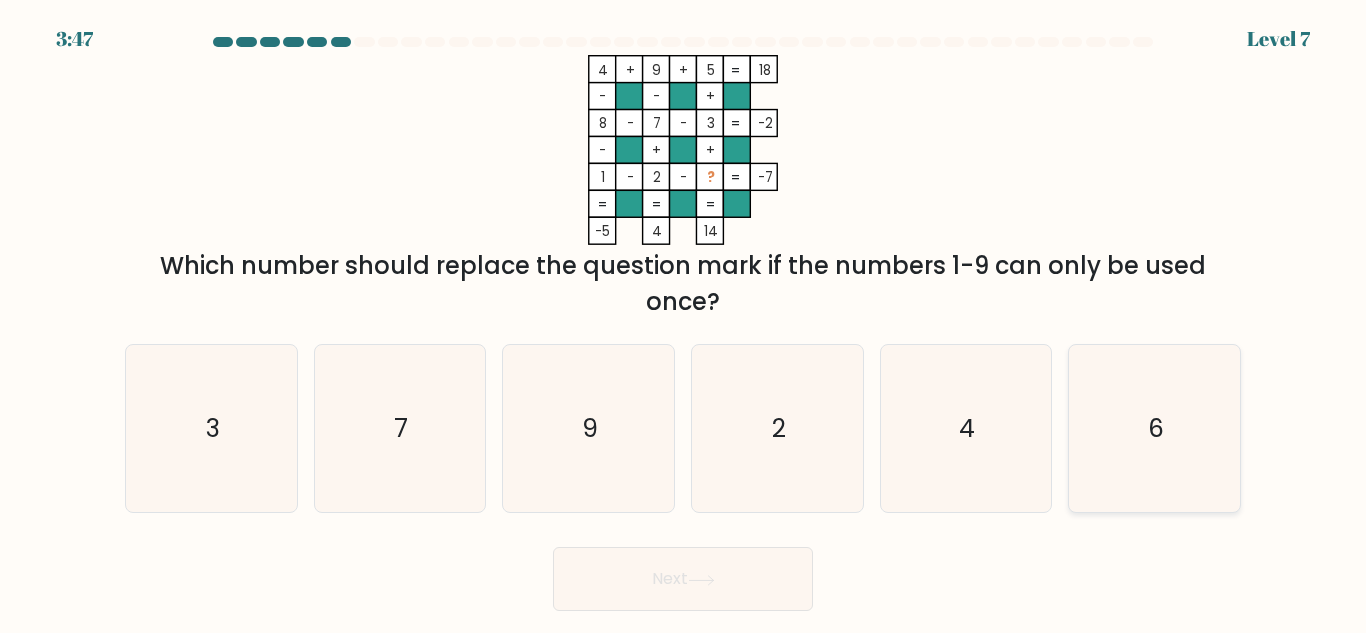 click on "6" at bounding box center [1156, 428] 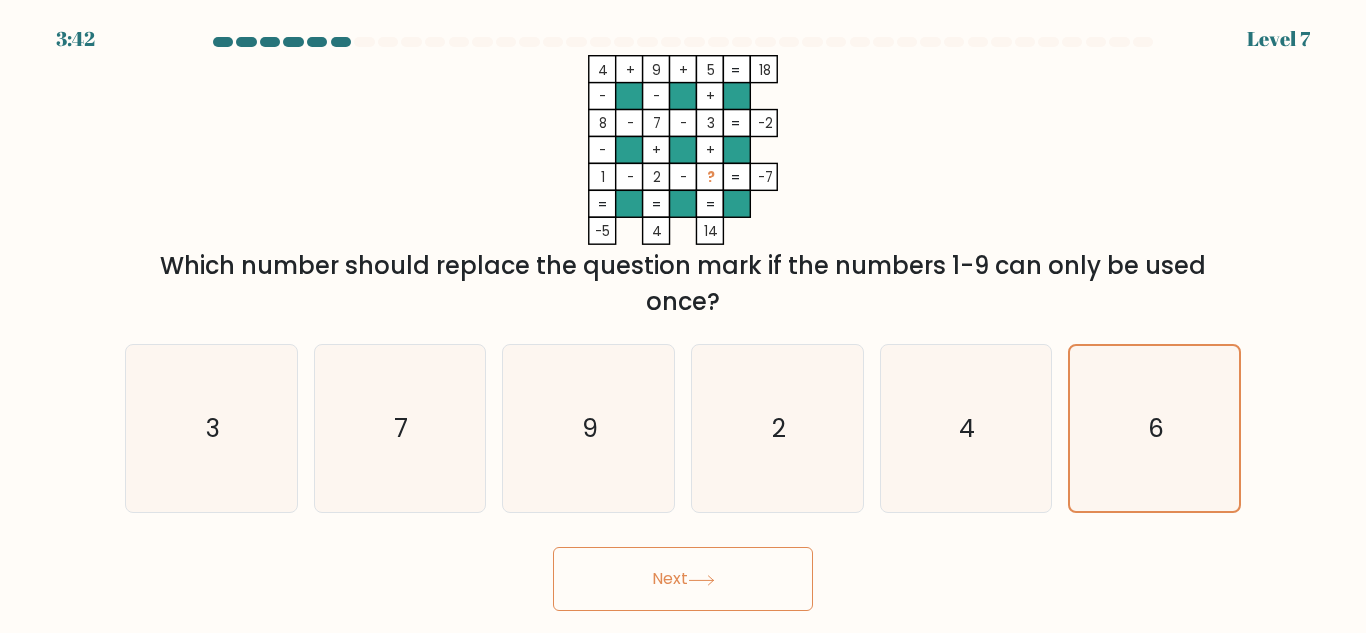 click on "Next" at bounding box center (683, 579) 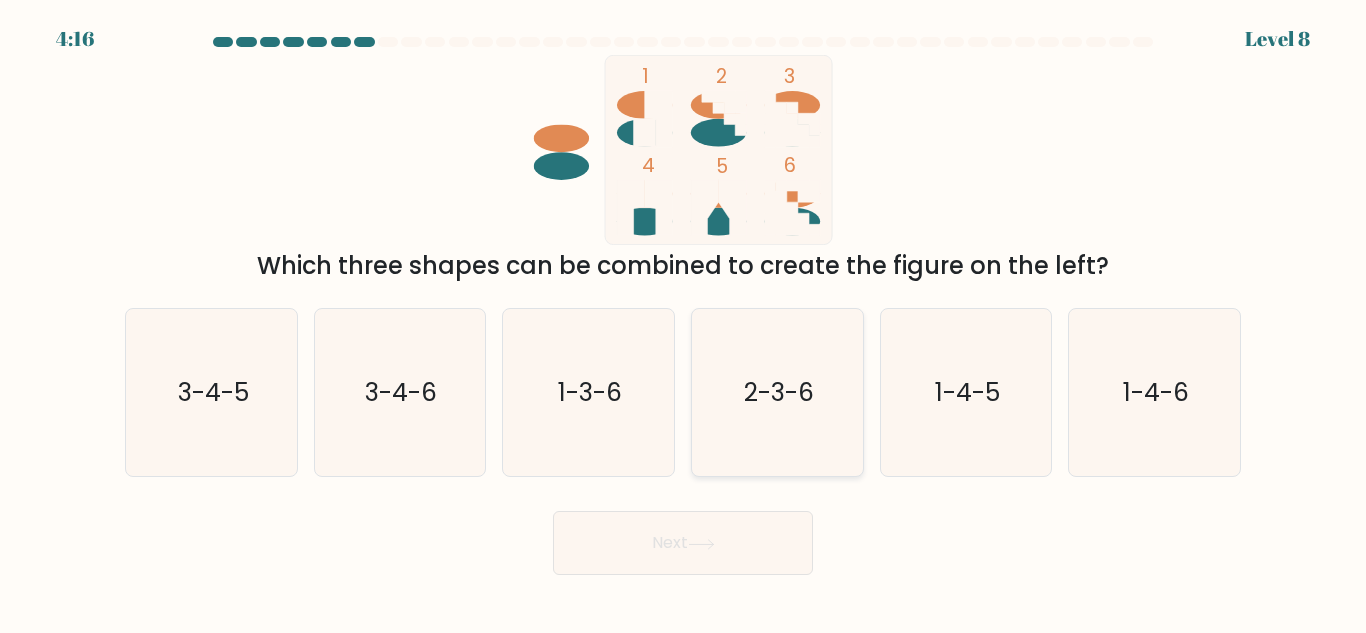 click on "2-3-6" at bounding box center [779, 392] 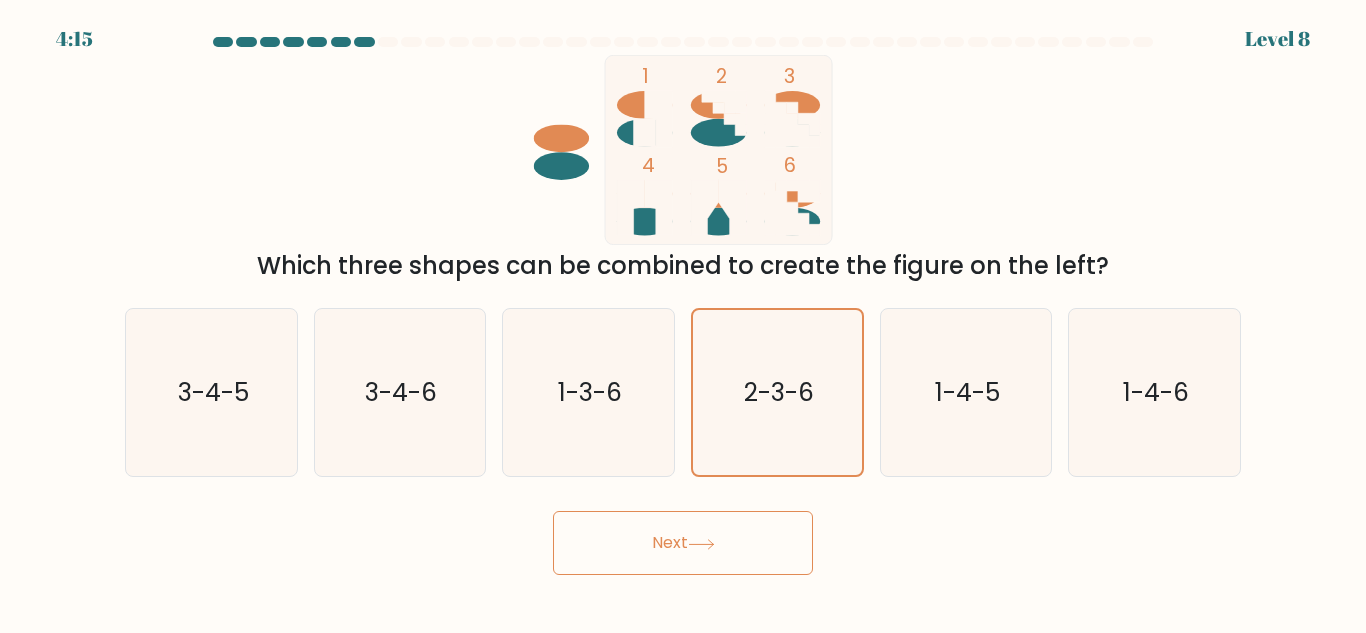 click at bounding box center (701, 544) 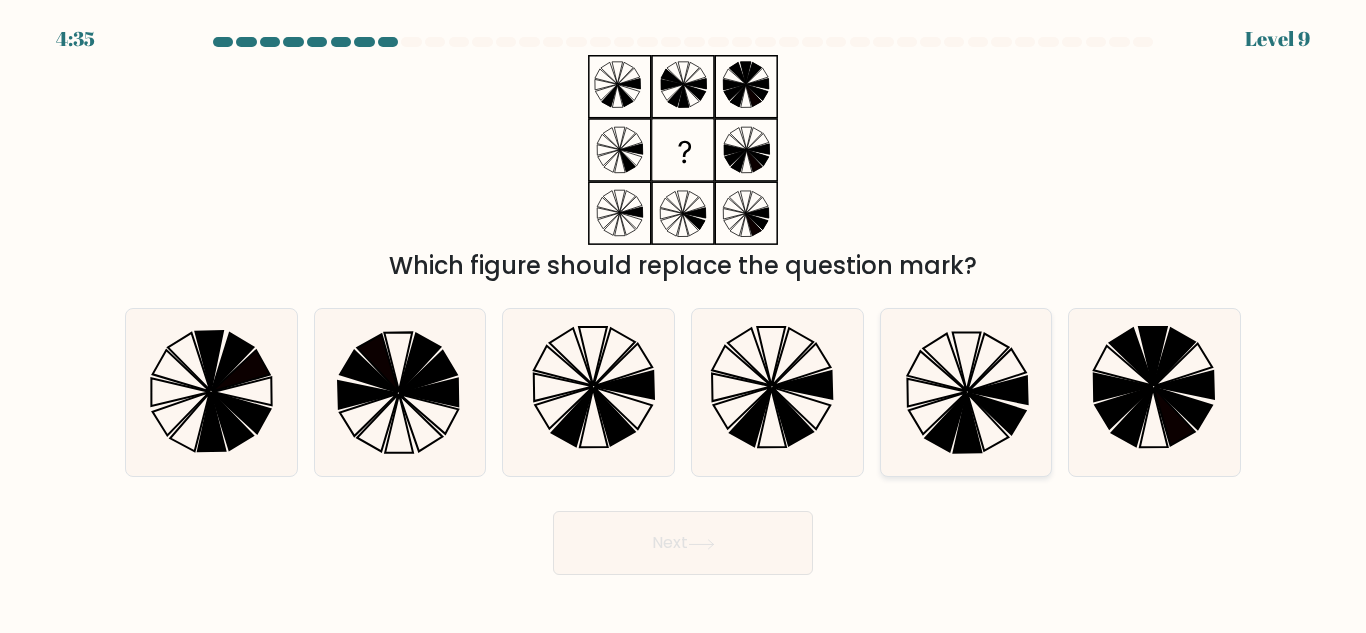 click at bounding box center [965, 392] 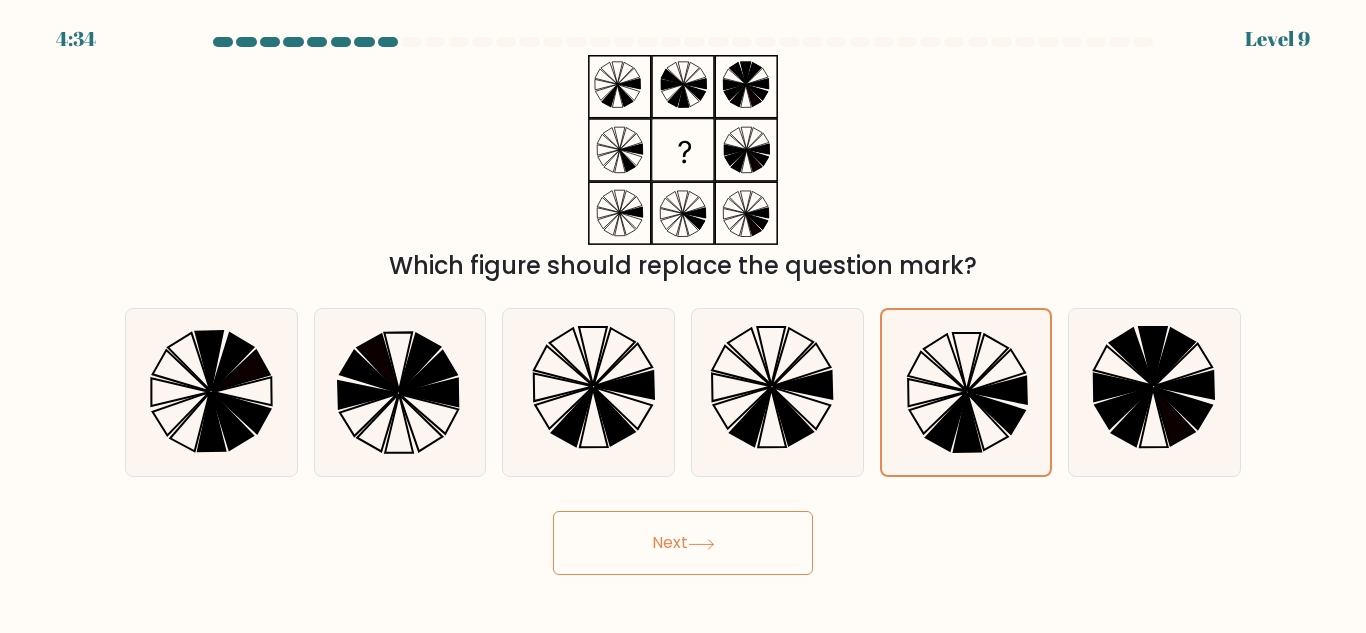 click on "Next" at bounding box center (683, 543) 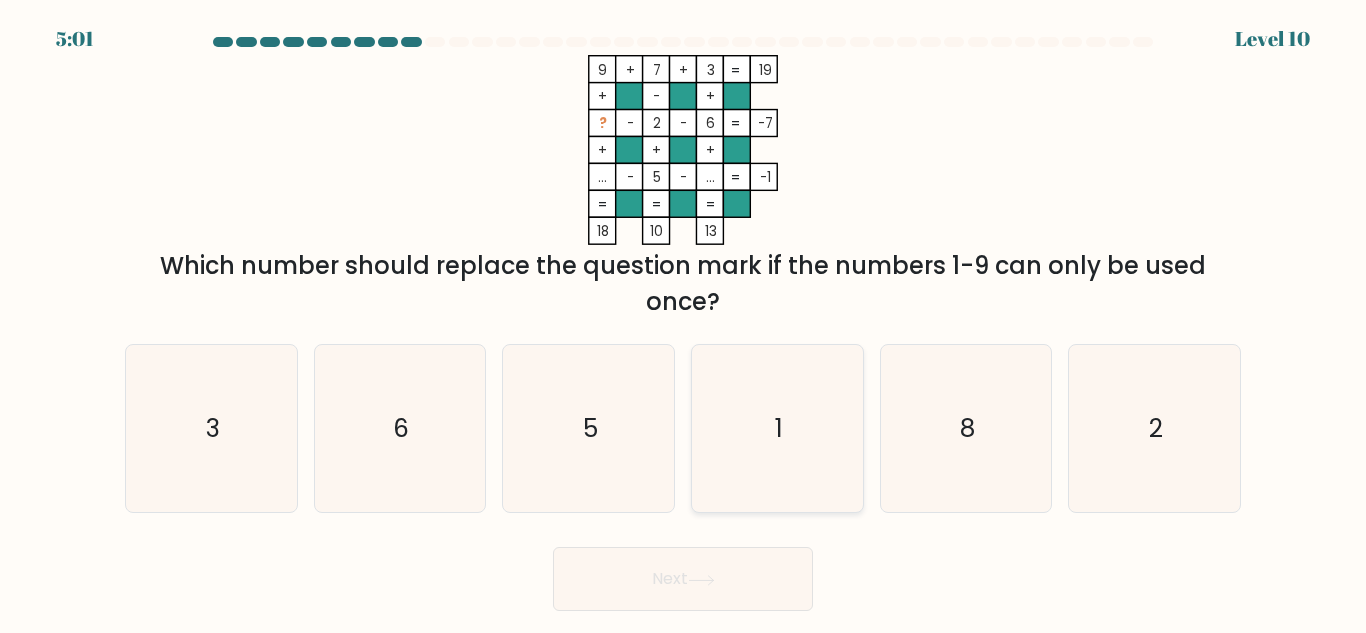 click on "1" at bounding box center (777, 428) 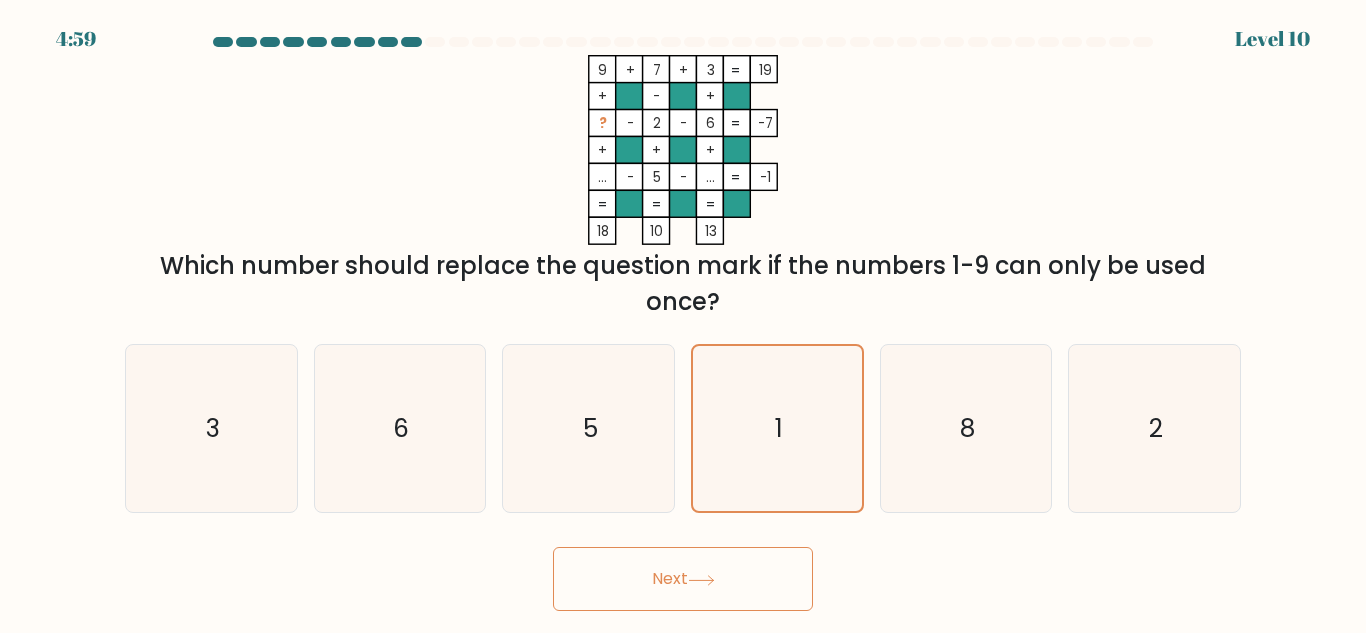 click on "Next" at bounding box center [683, 574] 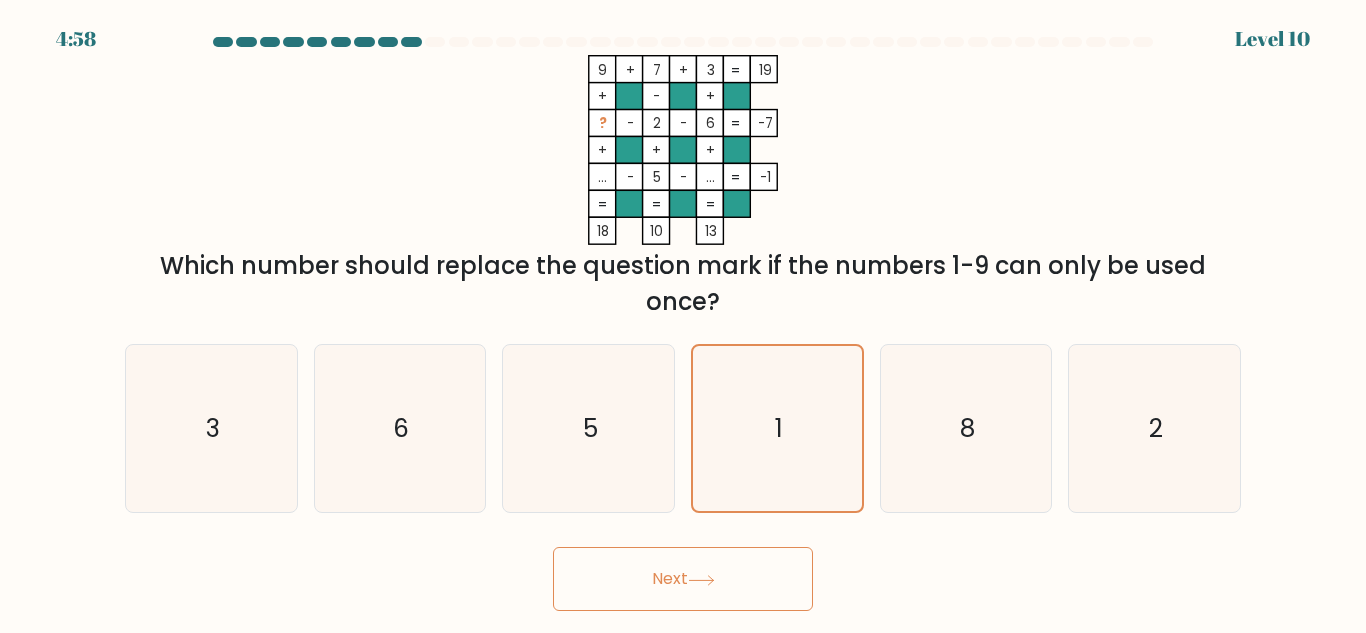 click on "Next" at bounding box center [683, 579] 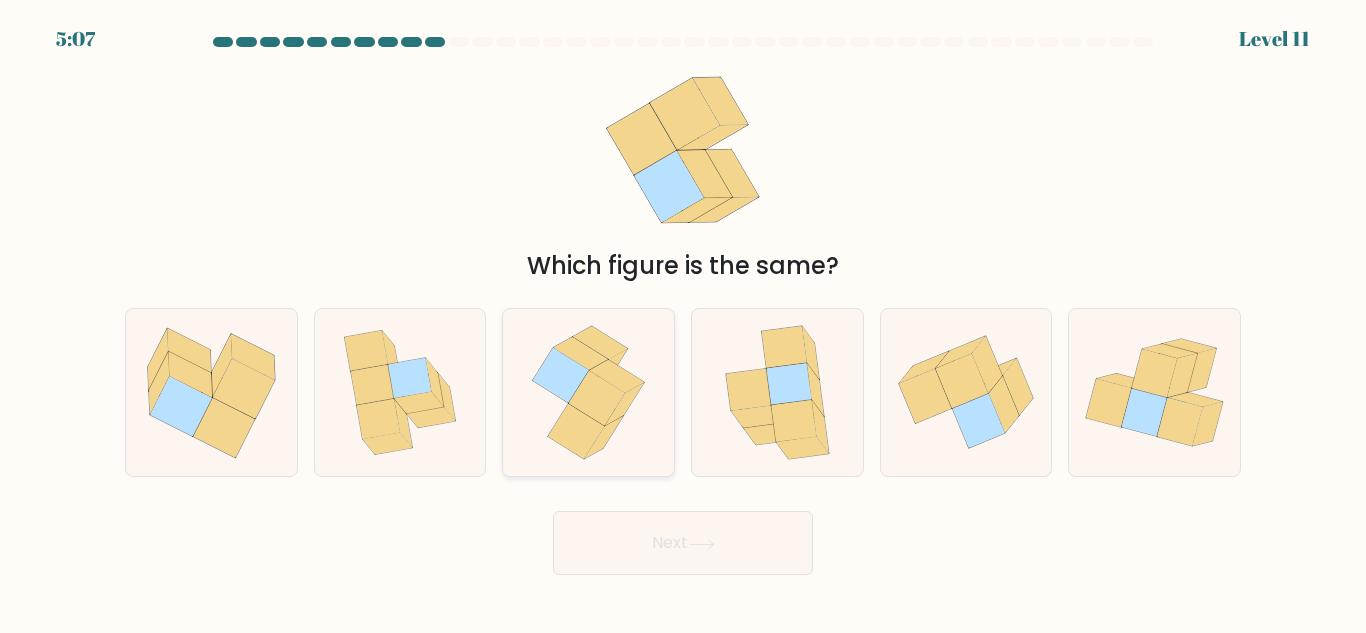 click at bounding box center [588, 392] 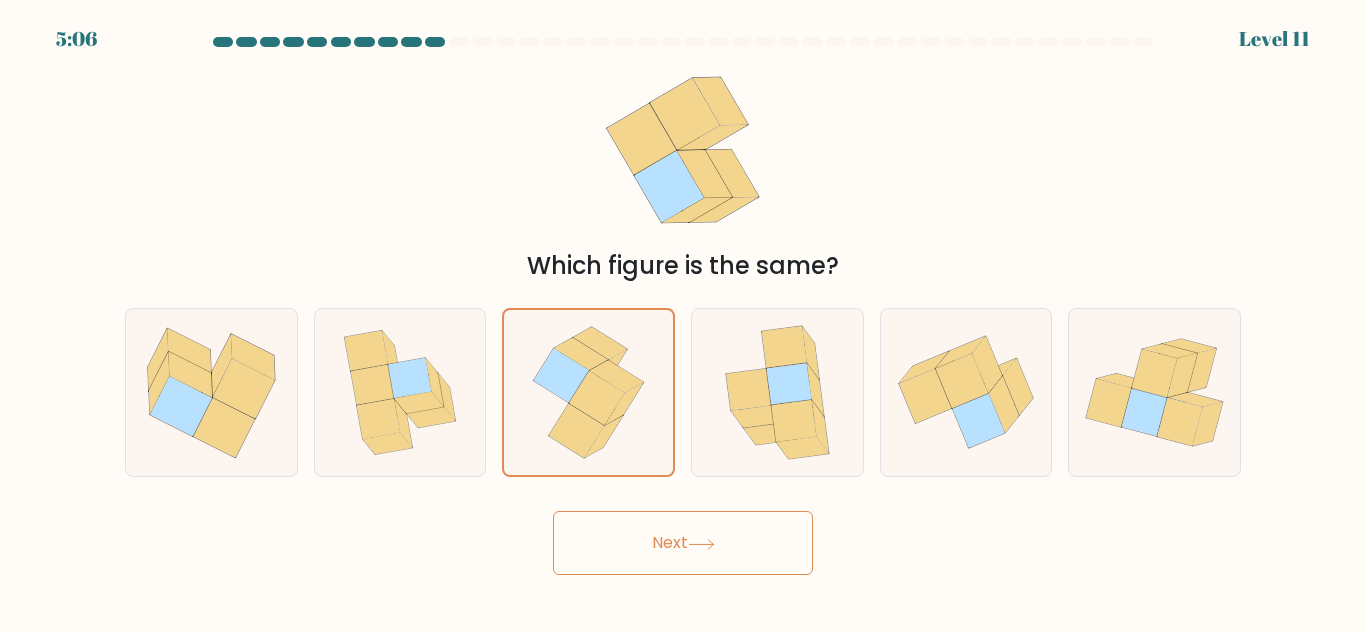 click on "Next" at bounding box center [683, 543] 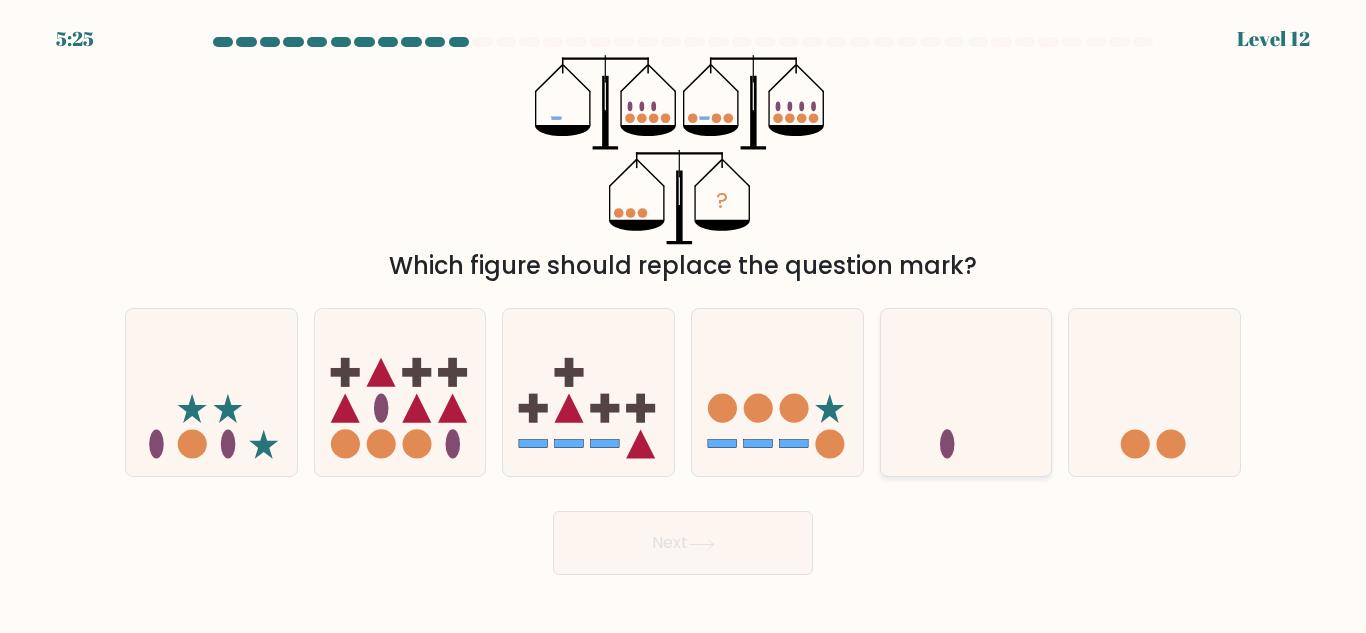 click at bounding box center [966, 392] 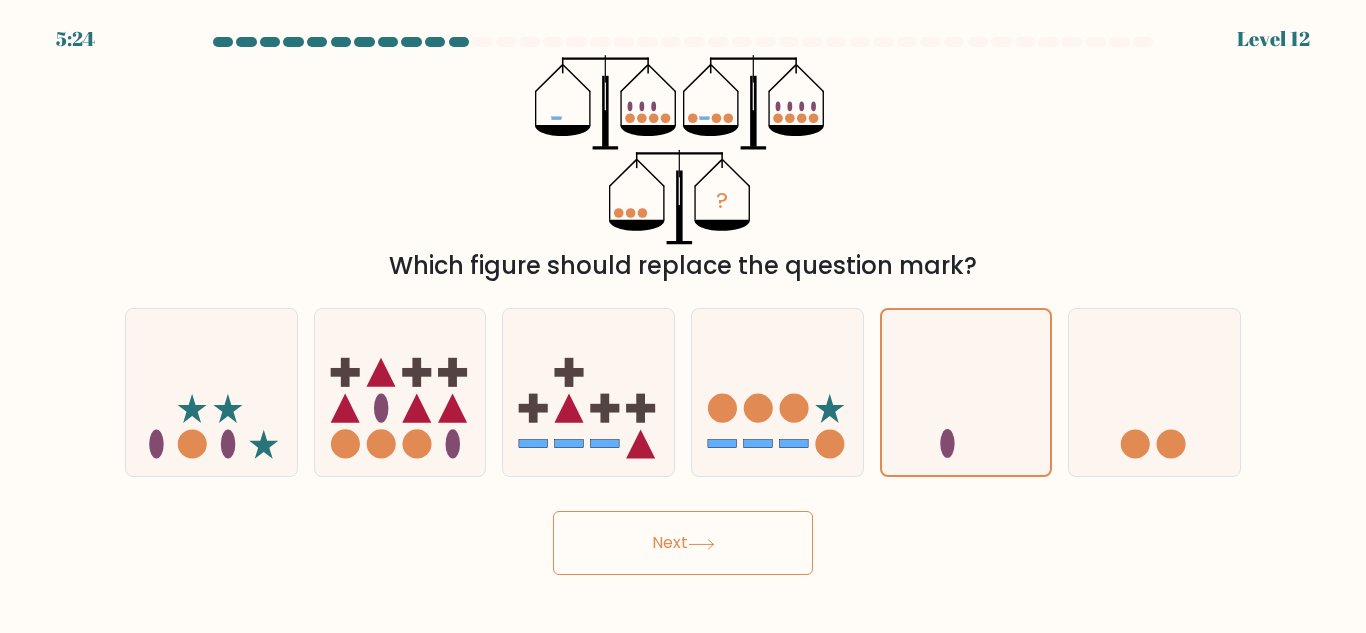 click on "Next" at bounding box center [683, 543] 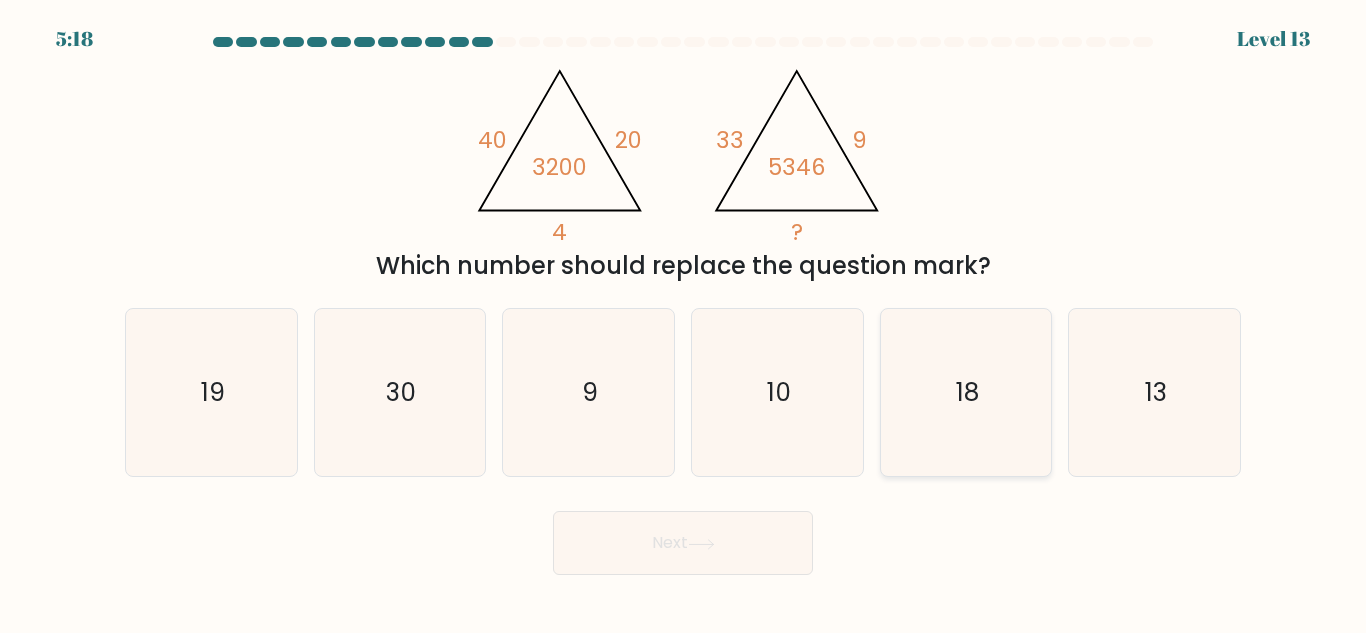 click on "18" at bounding box center [965, 392] 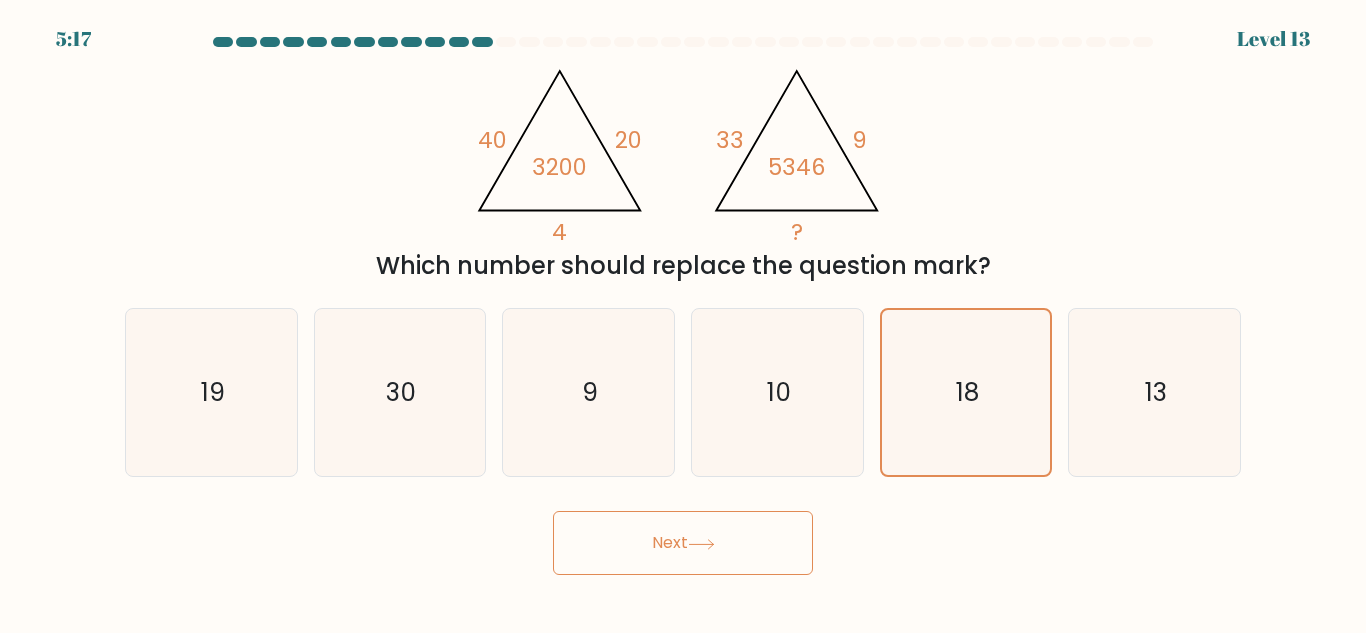 click on "Next" at bounding box center (683, 543) 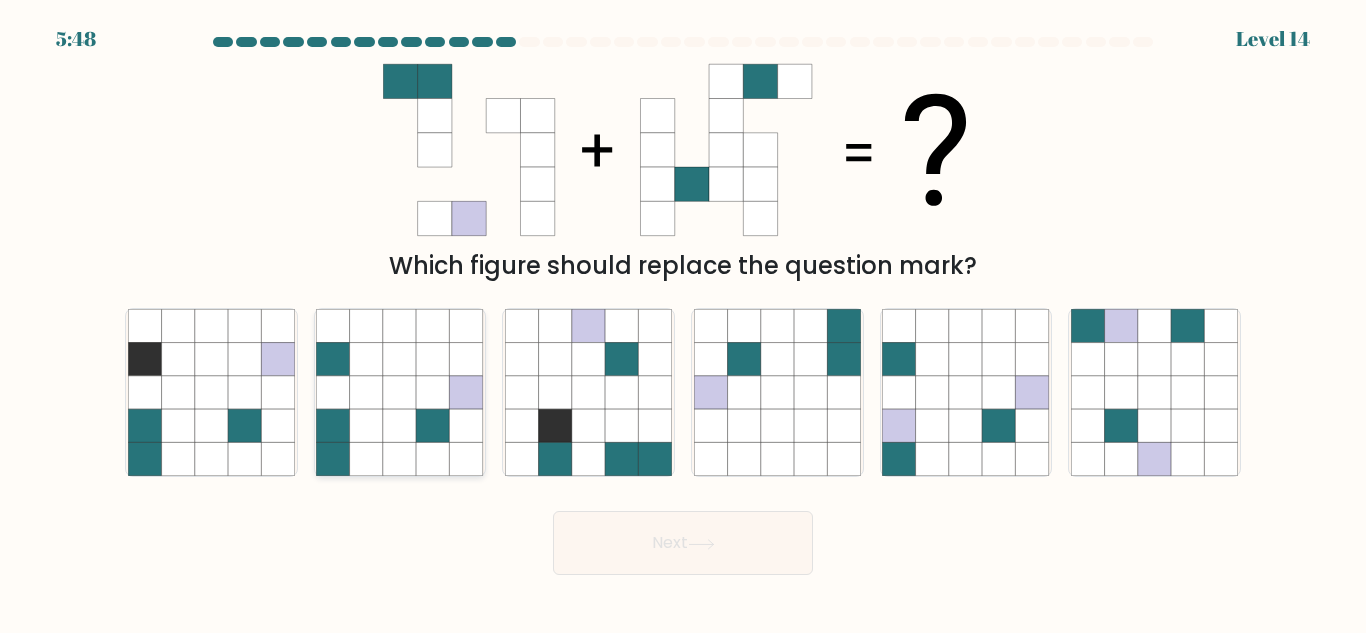 click at bounding box center [399, 425] 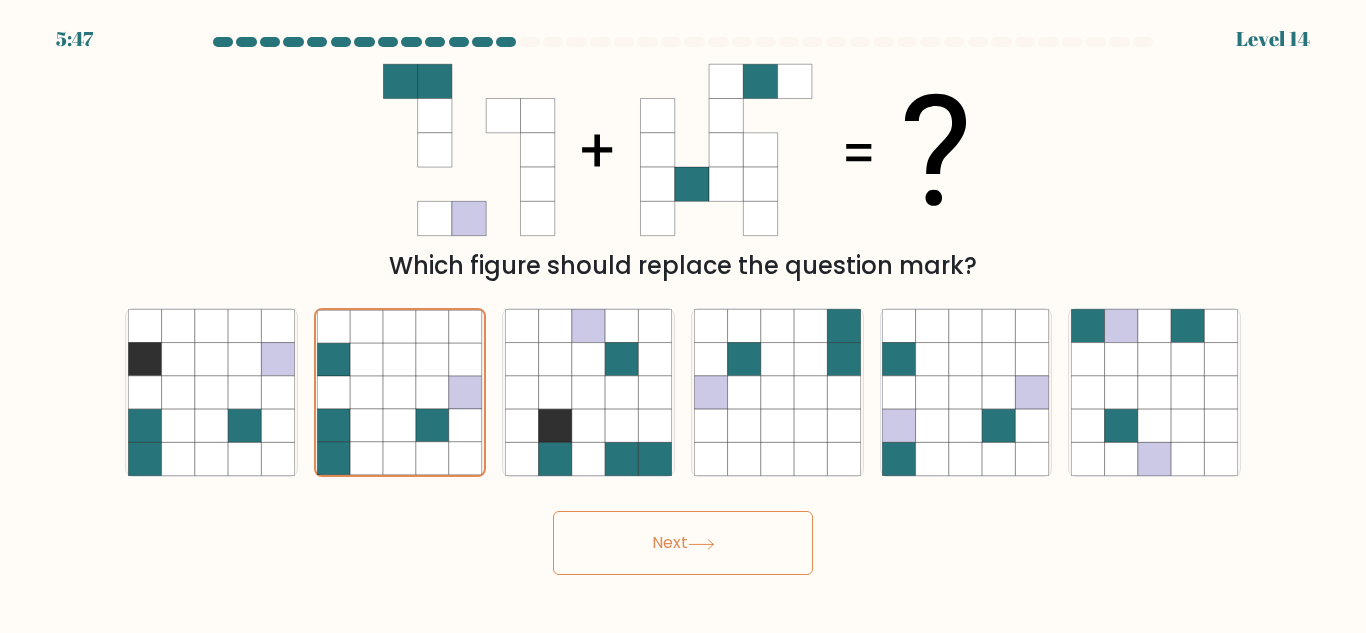 click on "Next" at bounding box center [683, 543] 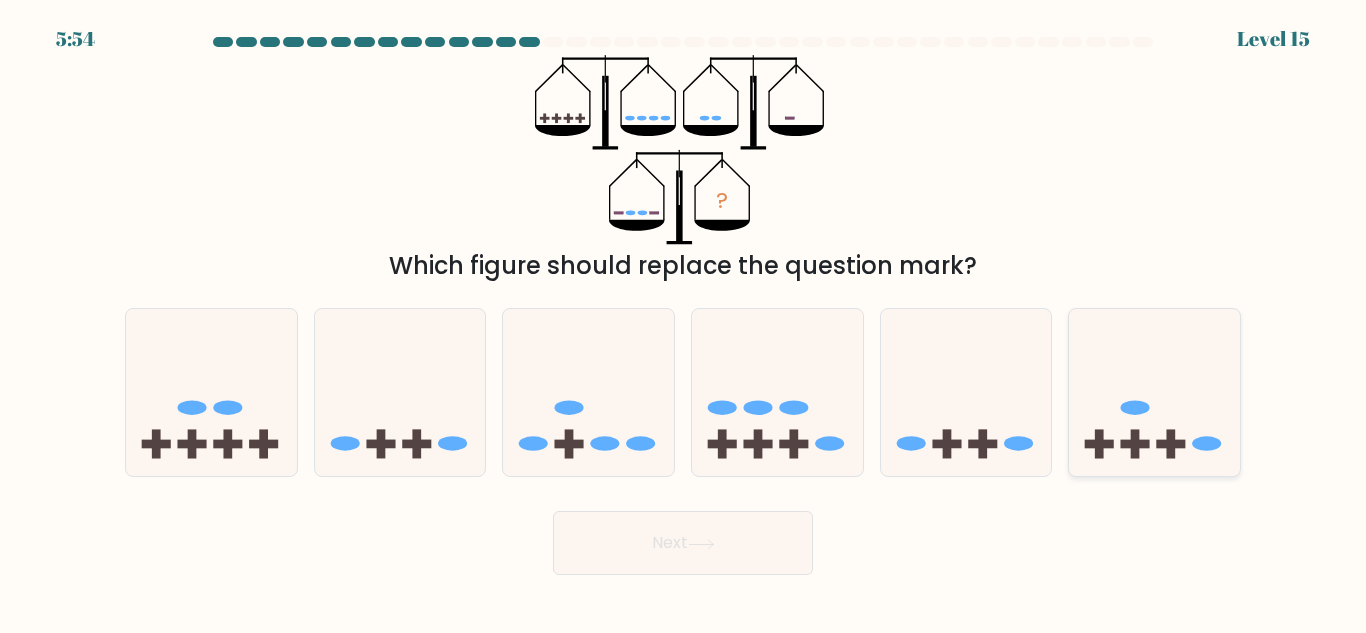 click at bounding box center (1154, 392) 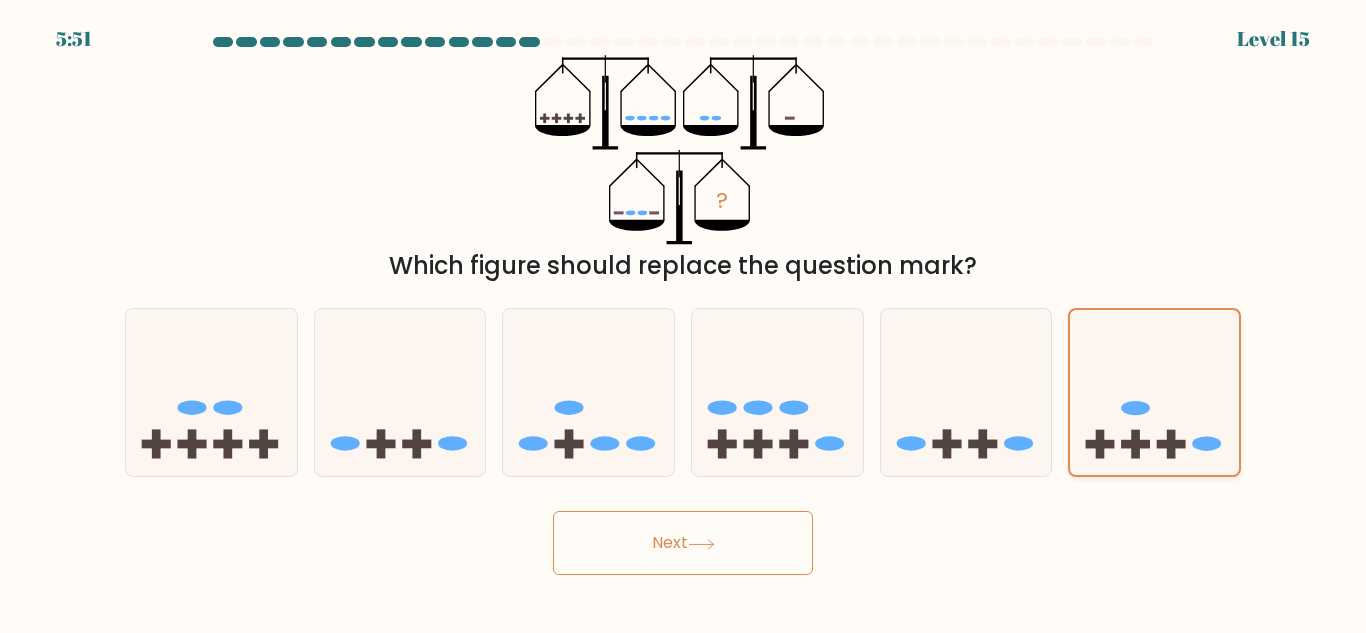 click at bounding box center (1154, 393) 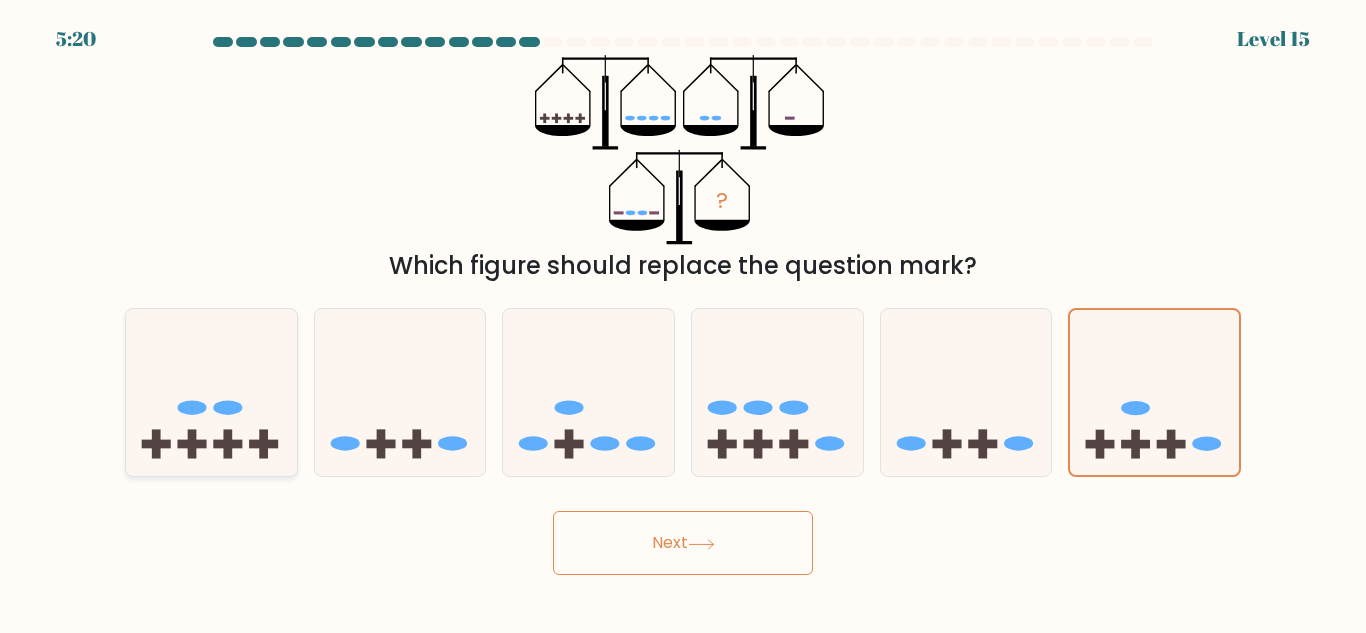 click at bounding box center (211, 392) 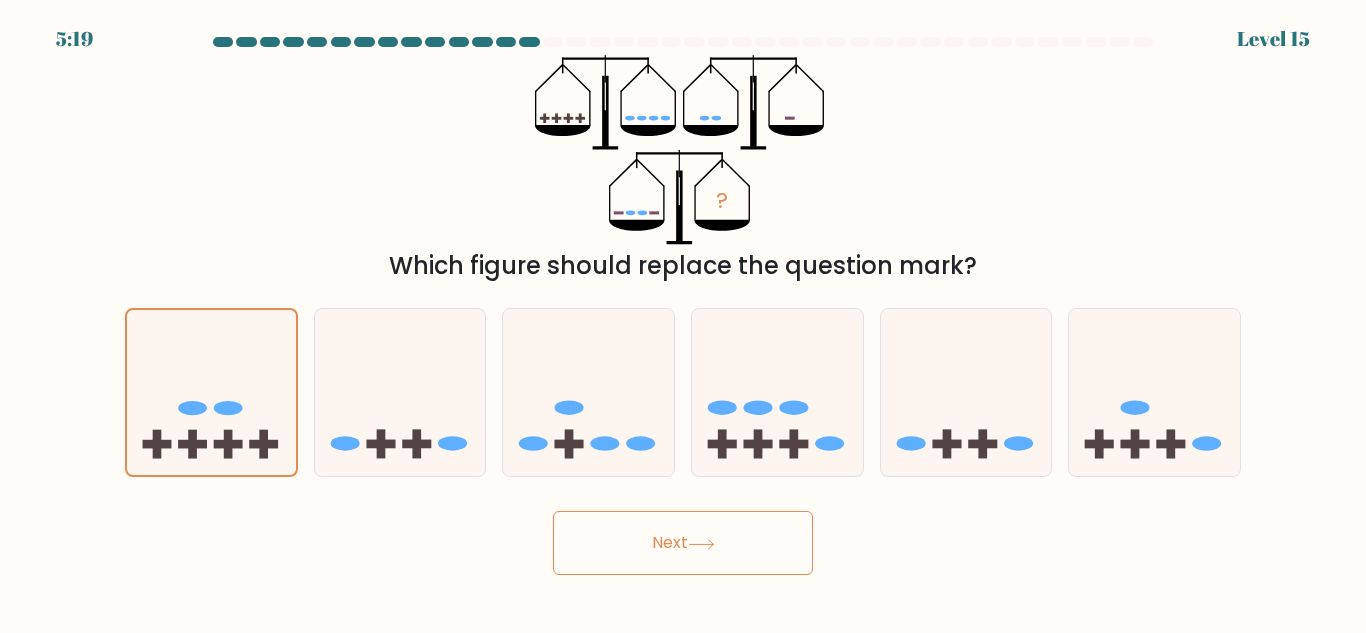 click on "Next" at bounding box center (683, 543) 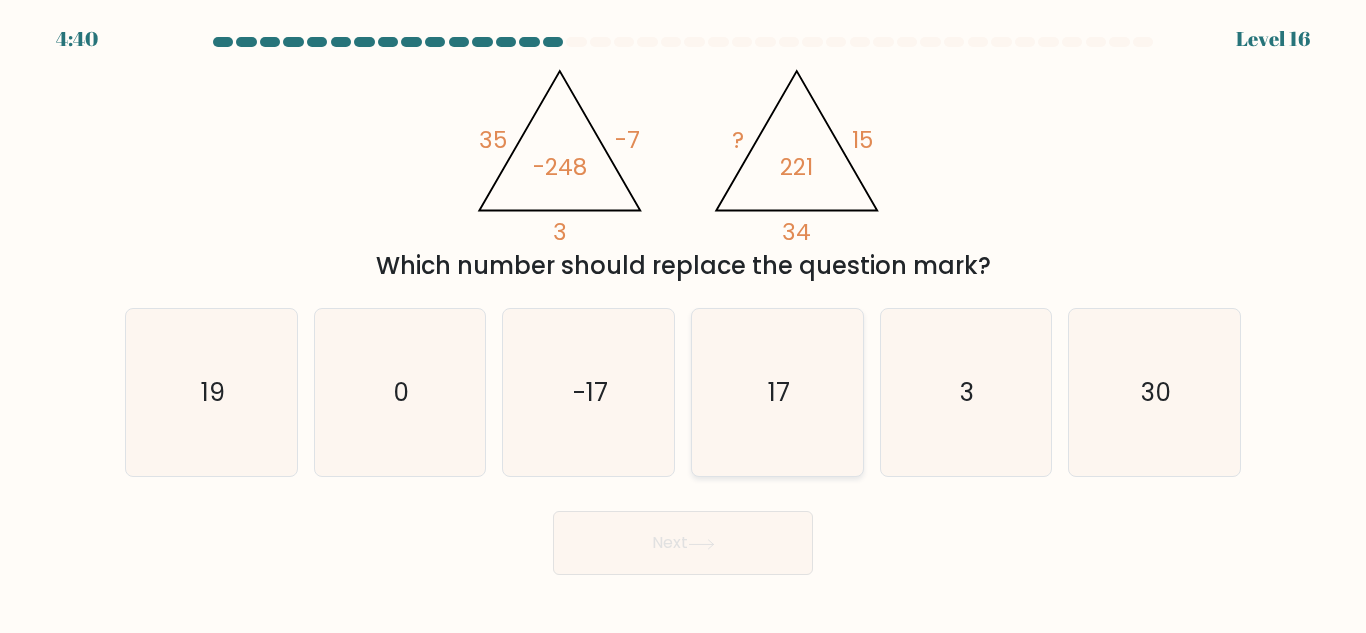 click on "17" at bounding box center (777, 392) 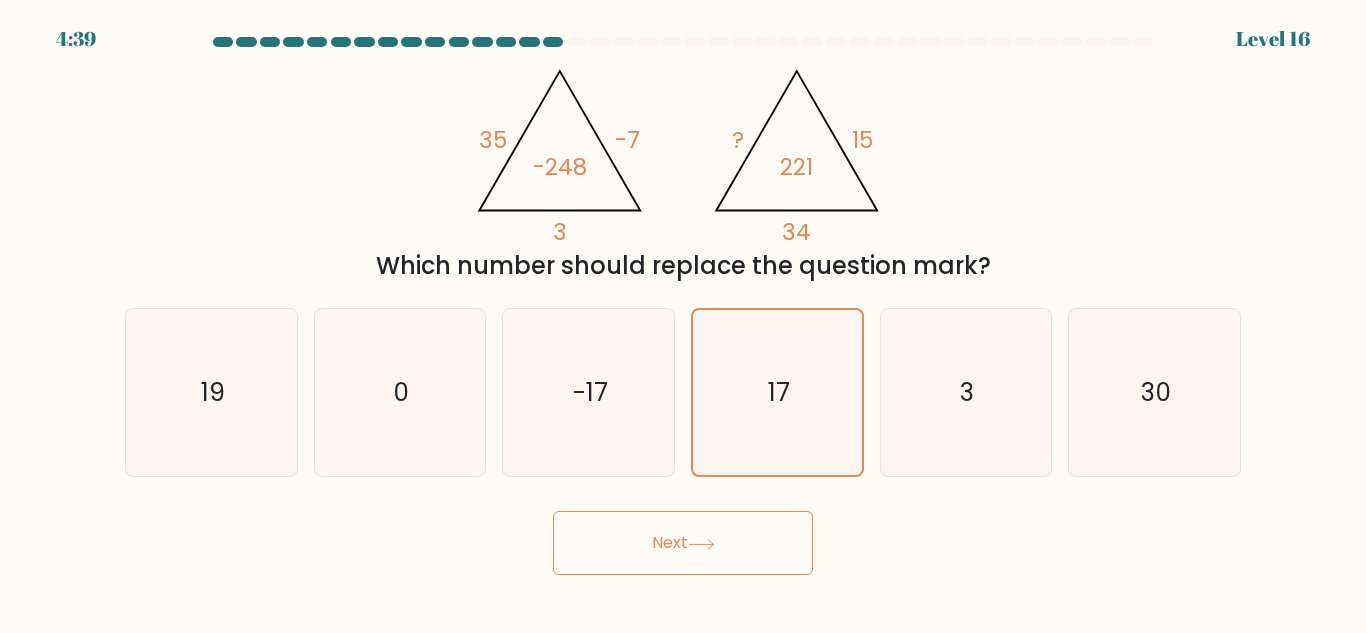 click on "Next" at bounding box center [683, 543] 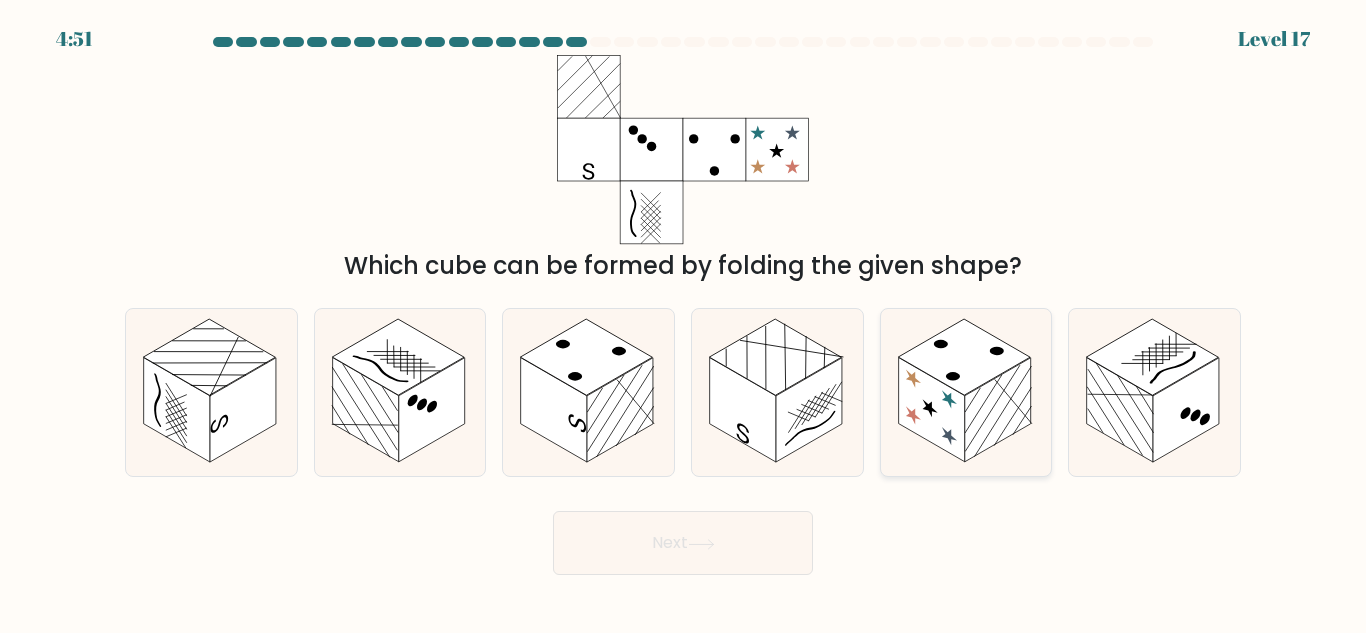 click at bounding box center (998, 410) 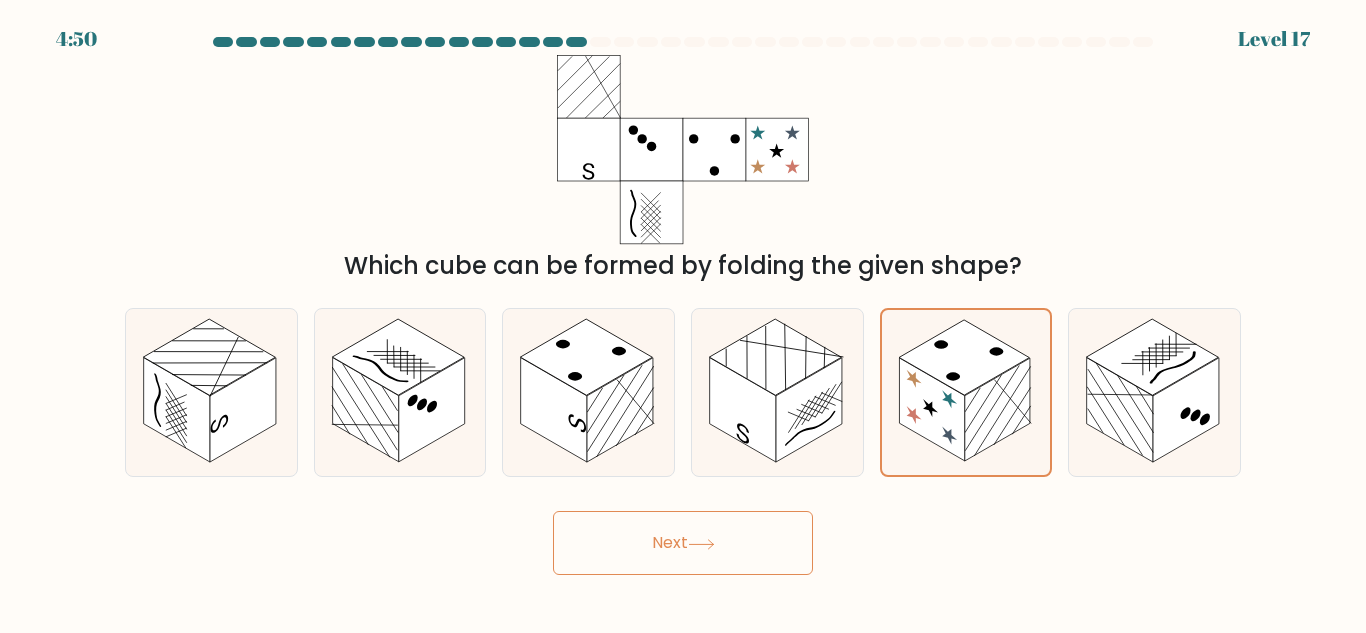 click at bounding box center (701, 544) 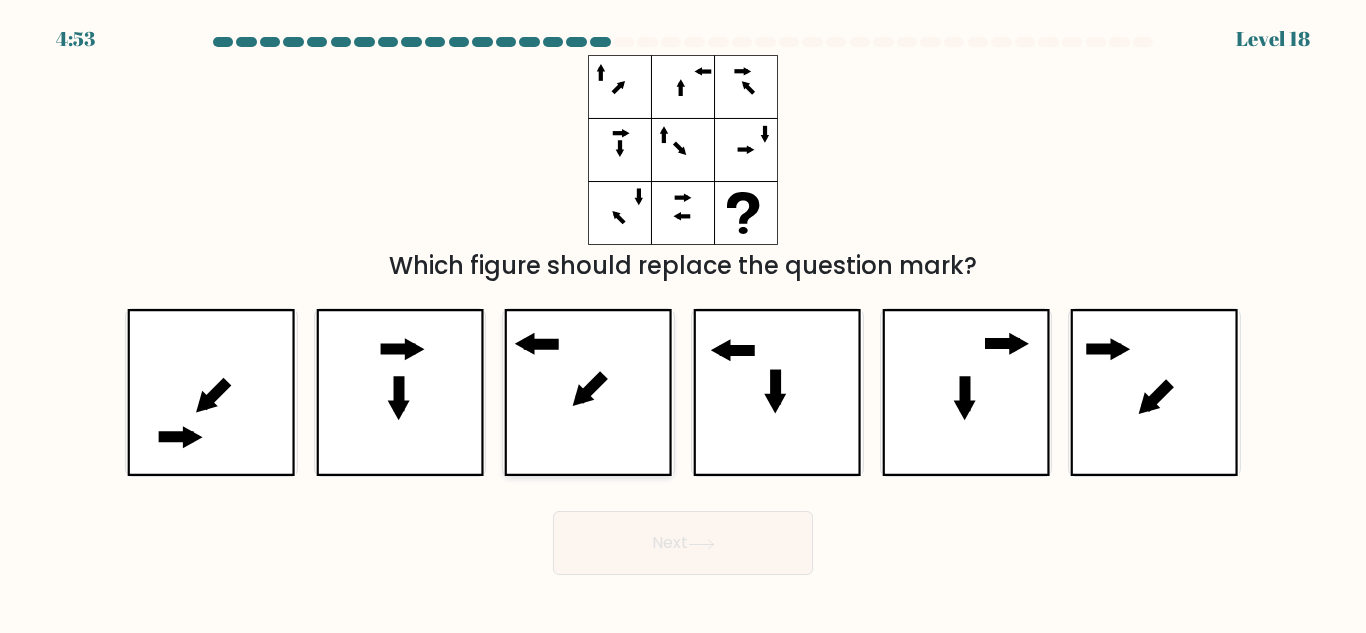 click at bounding box center (588, 392) 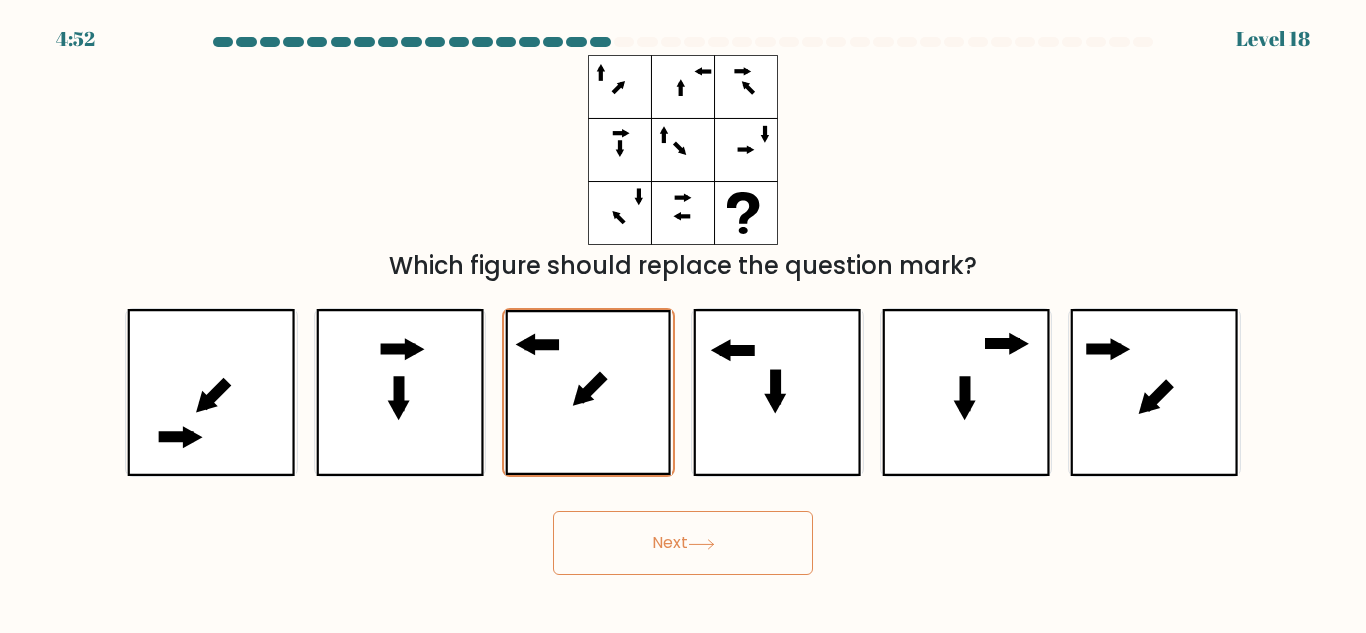 click at bounding box center (701, 544) 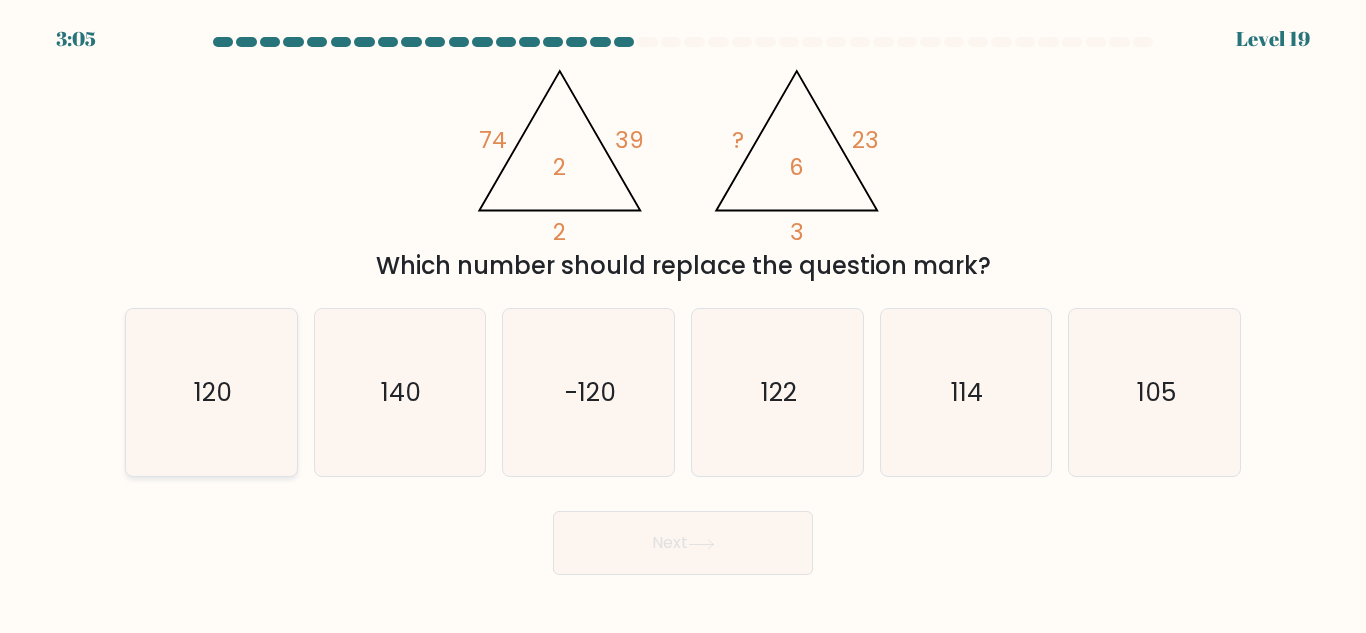 click on "120" at bounding box center (211, 392) 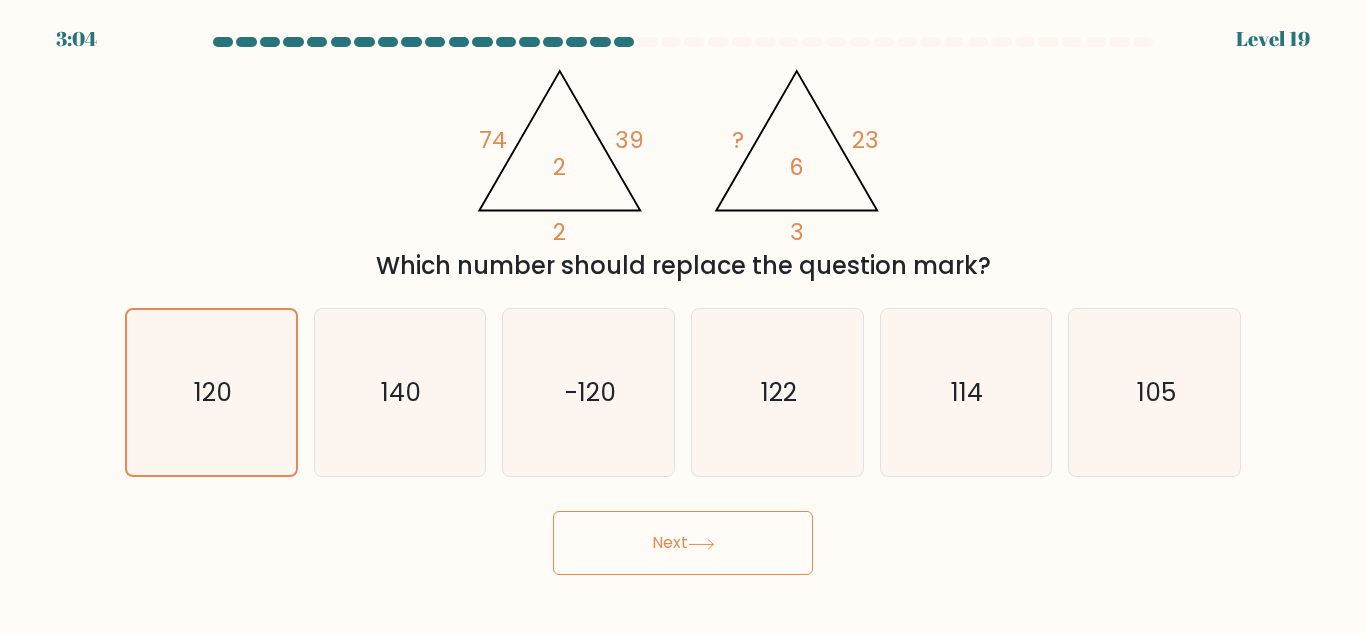 click on "Next" at bounding box center [683, 543] 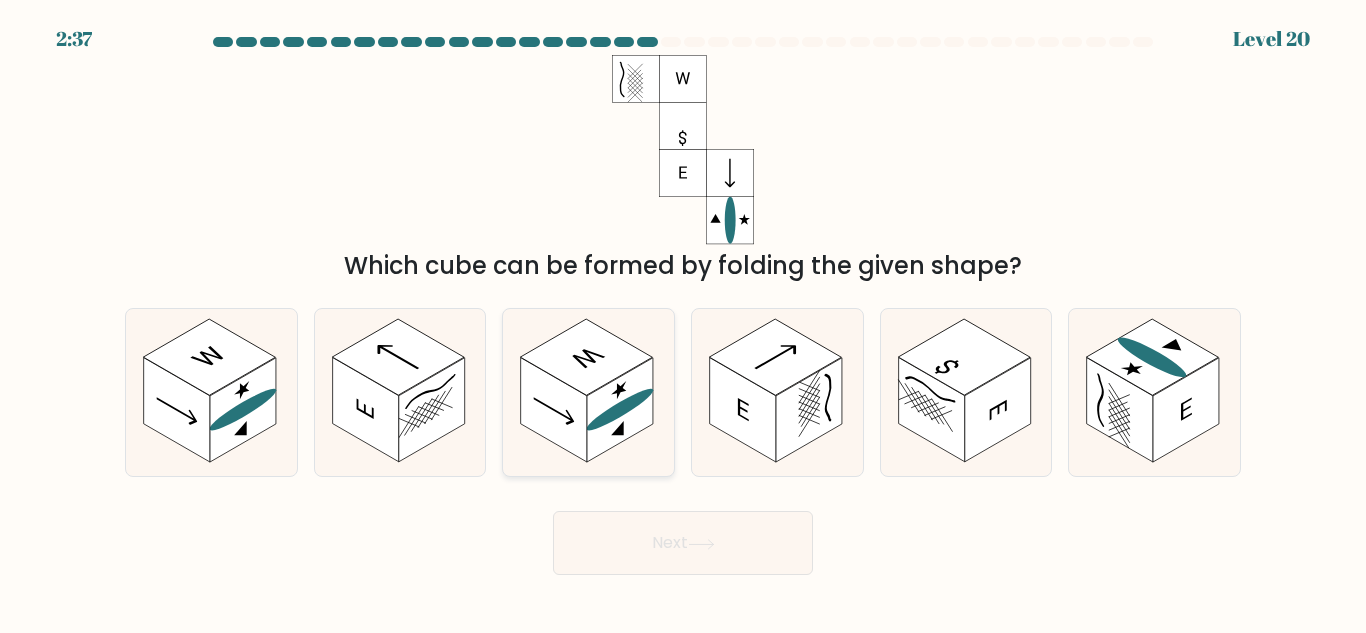 click at bounding box center [620, 410] 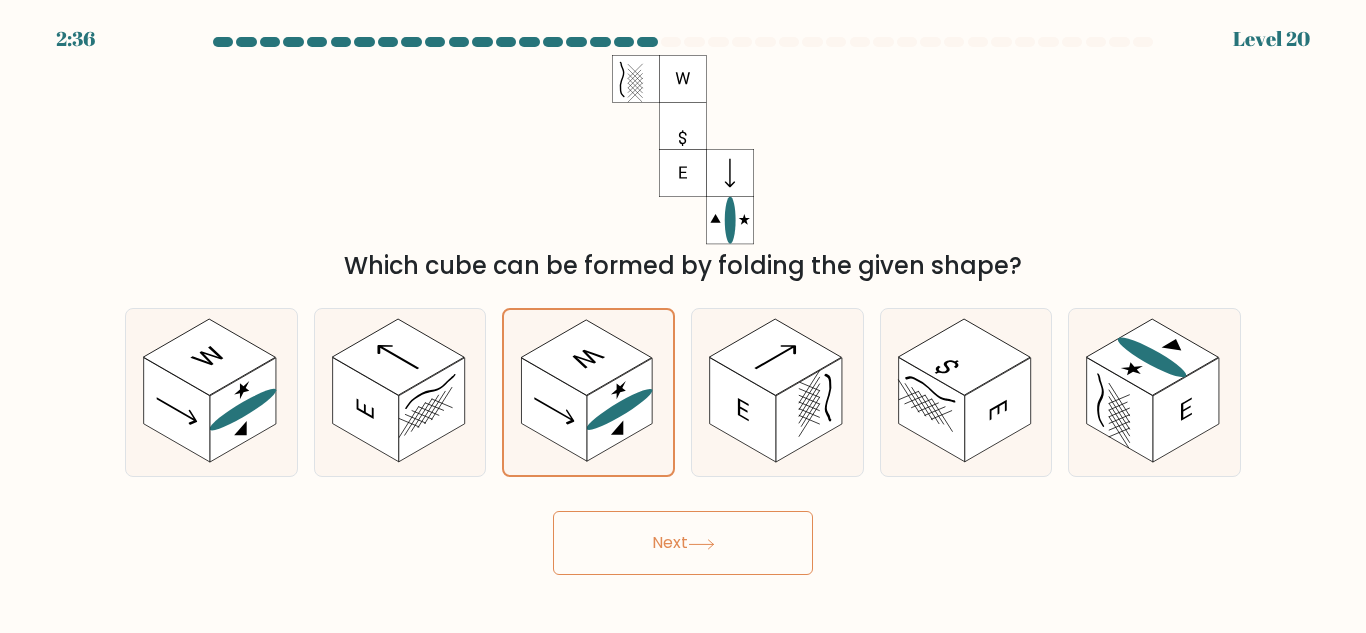click on "Next" at bounding box center (683, 543) 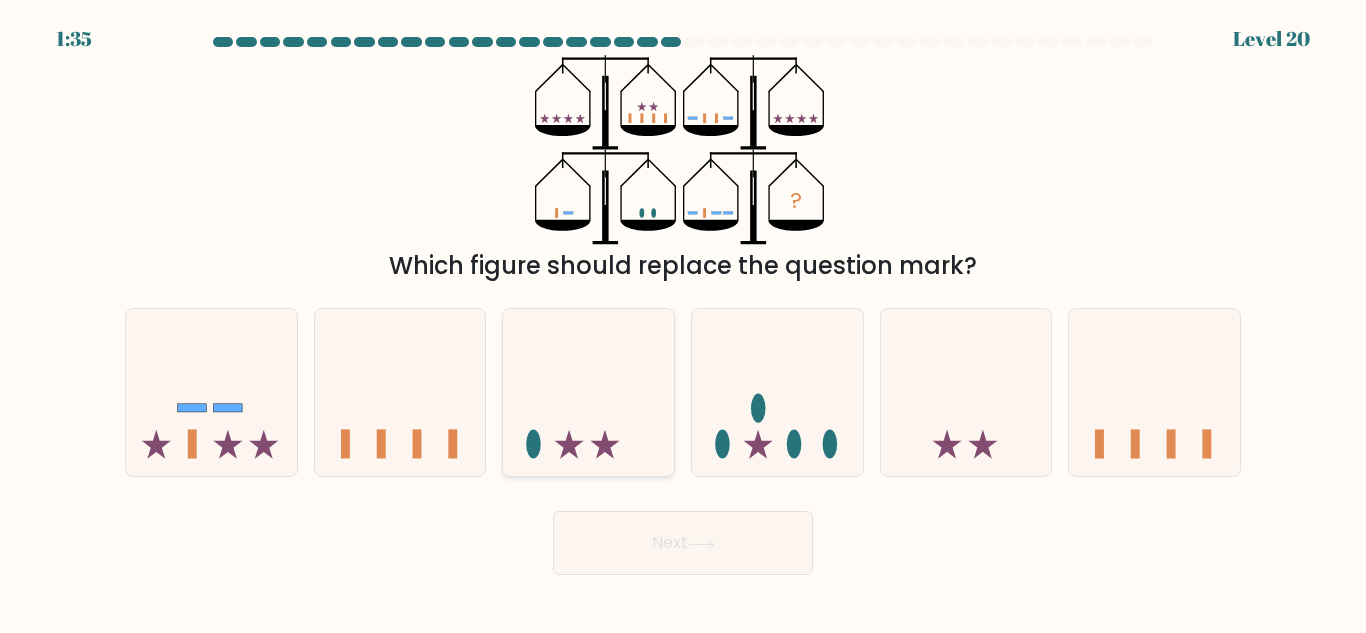 click at bounding box center [588, 392] 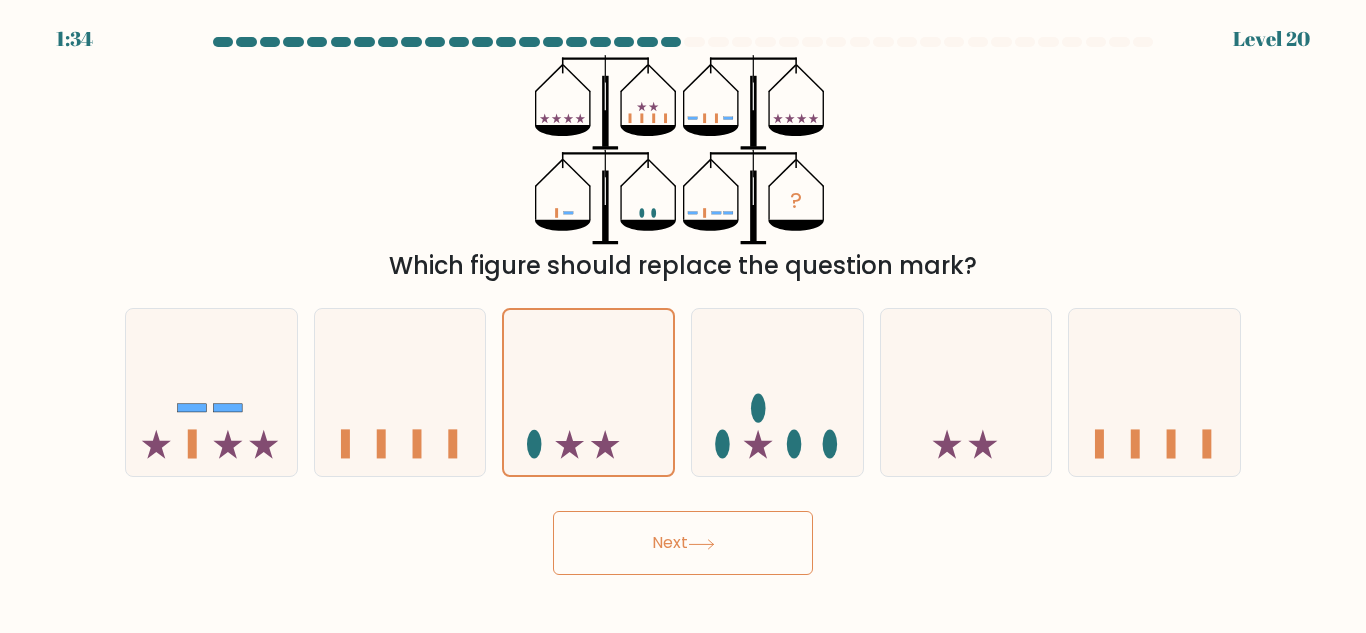 click at bounding box center [701, 544] 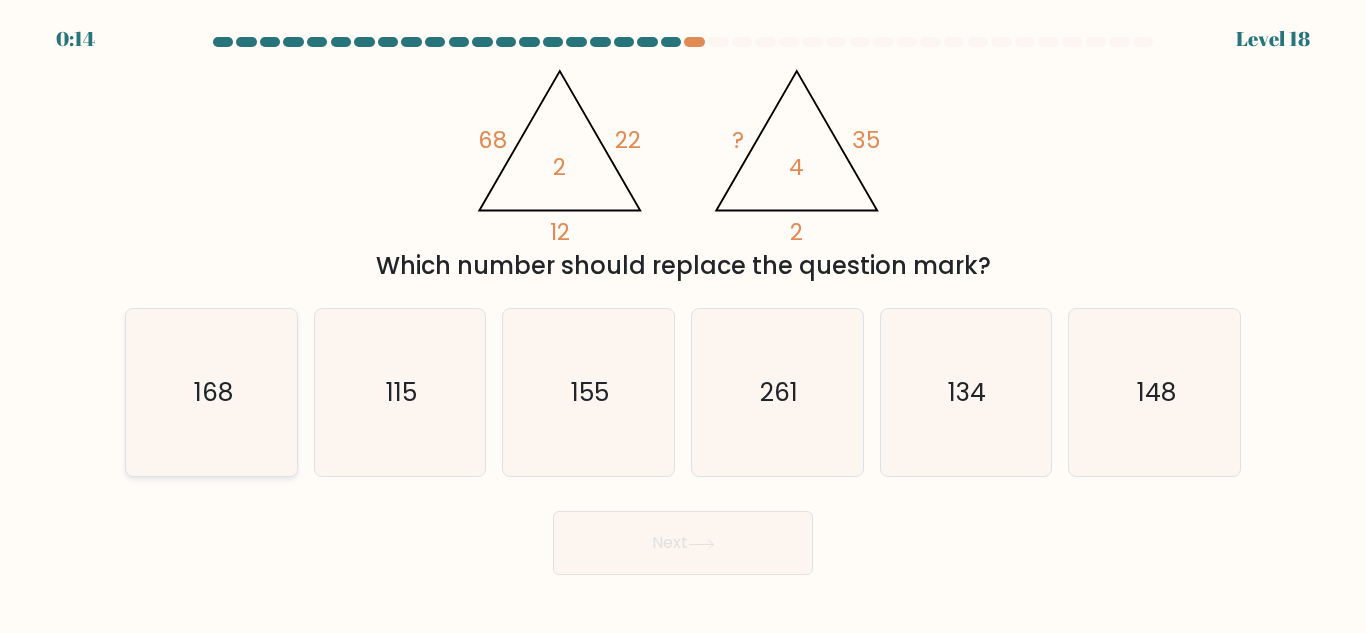 click on "168" at bounding box center (212, 392) 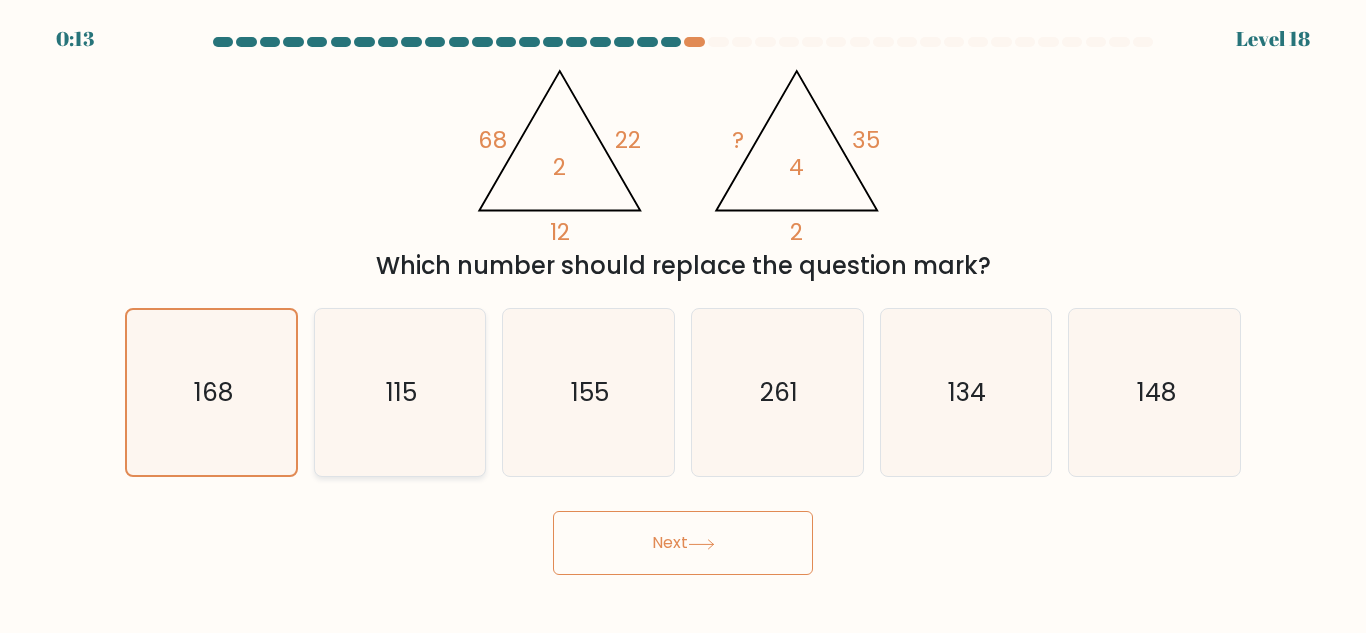 click on "115" at bounding box center (399, 392) 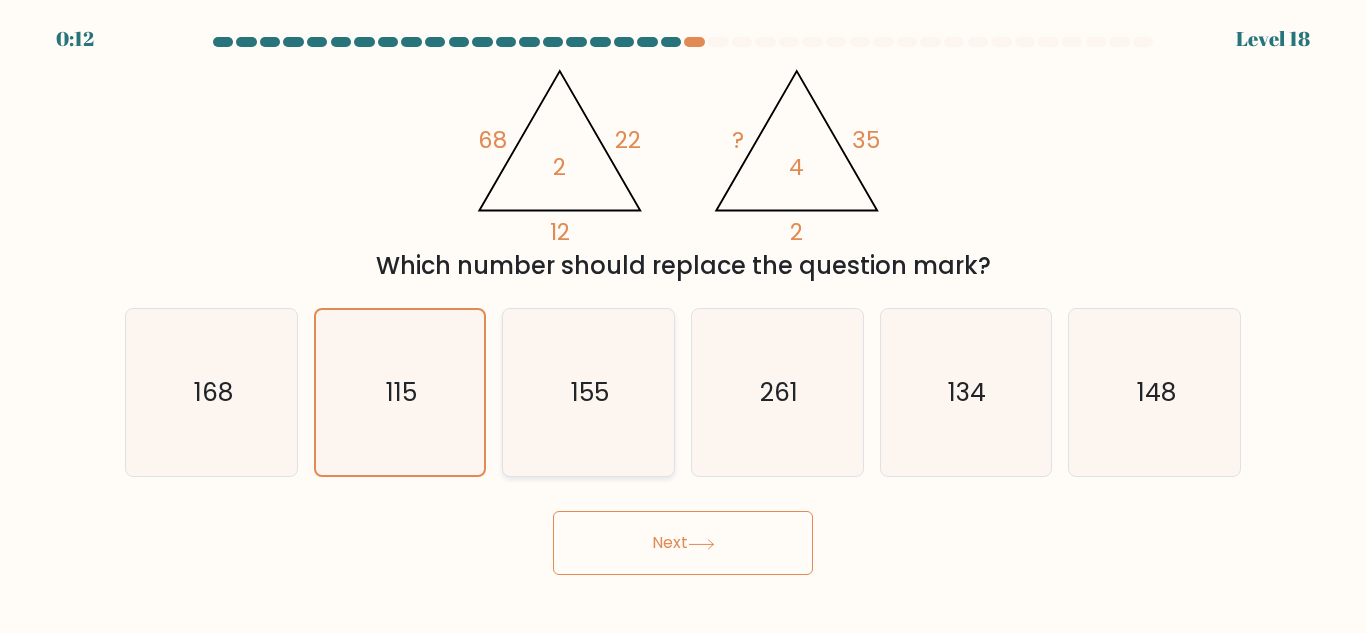 click on "155" at bounding box center [588, 392] 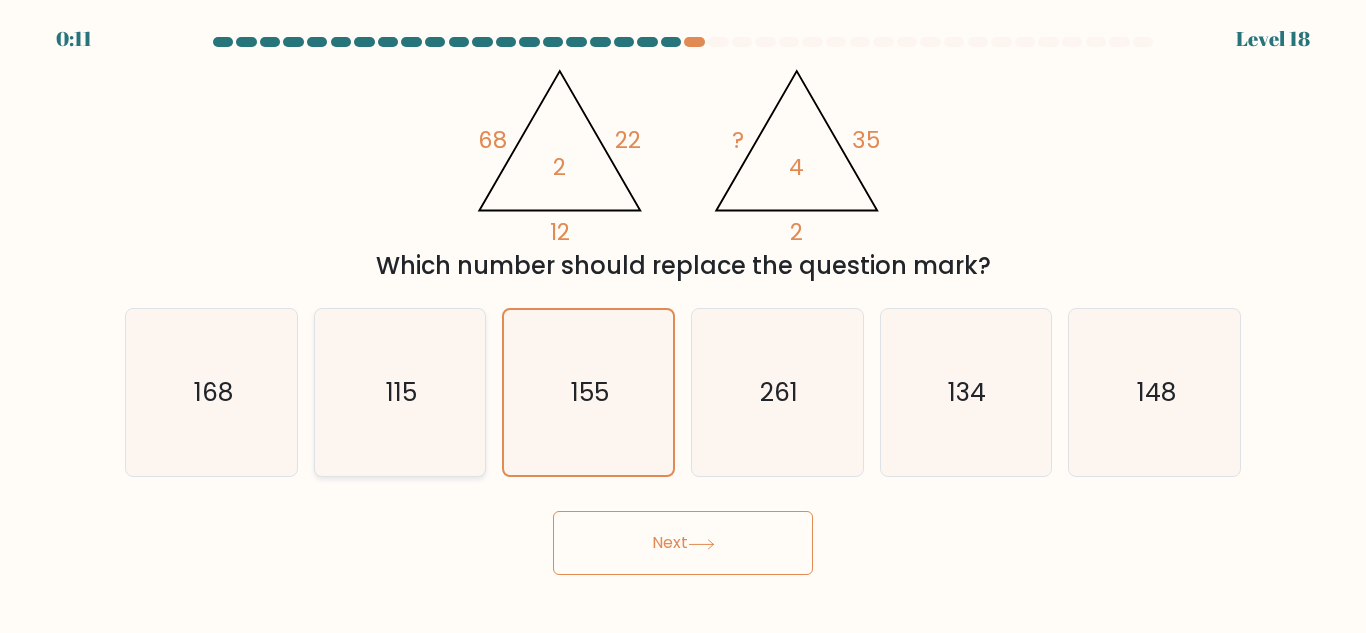 click on "115" at bounding box center (401, 392) 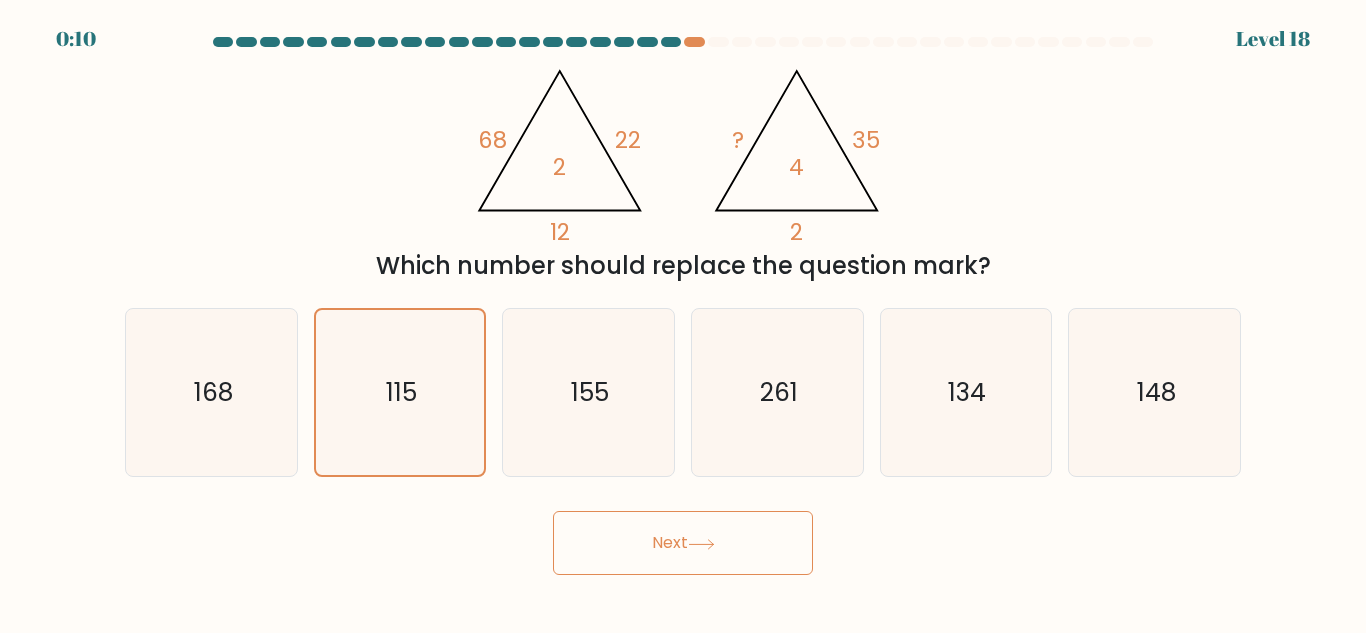 click on "Next" at bounding box center [683, 543] 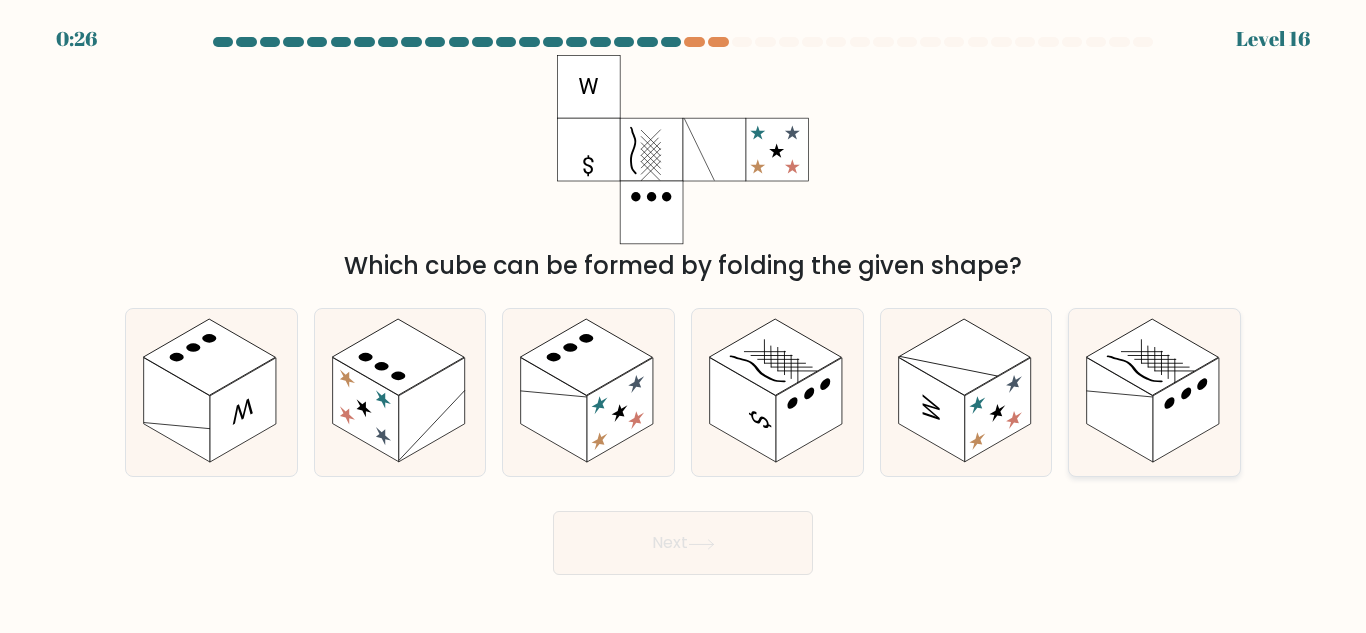 click at bounding box center [1154, 392] 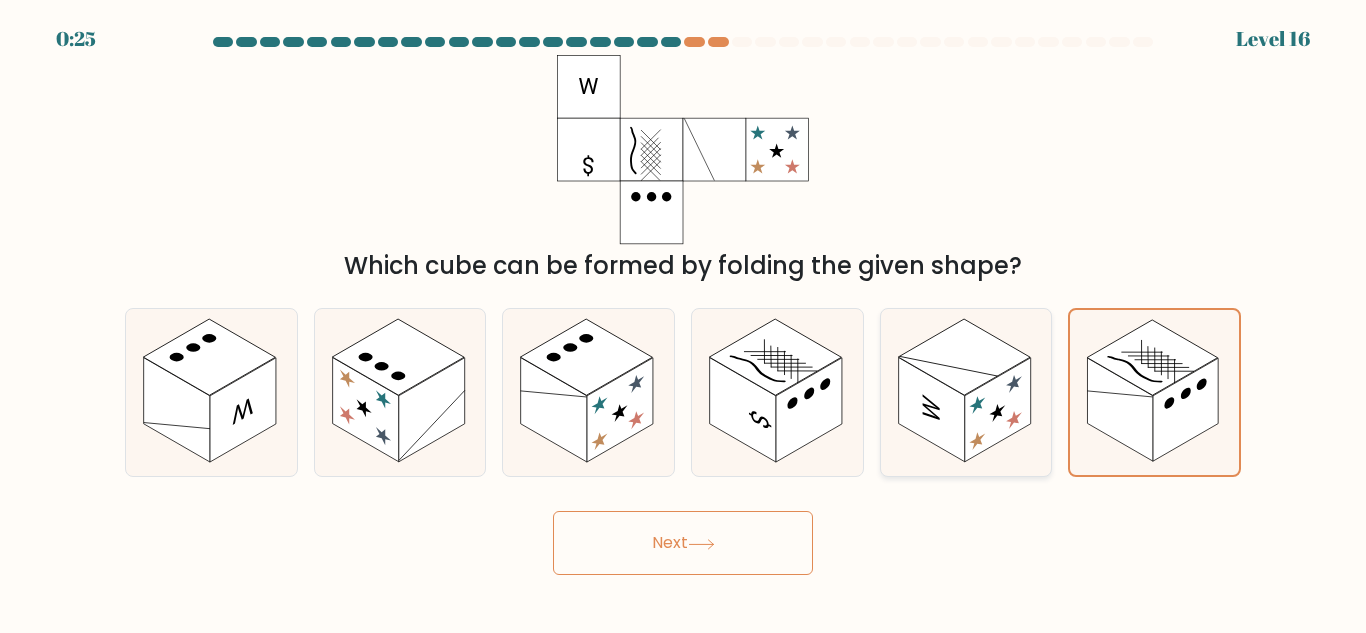 click at bounding box center (964, 357) 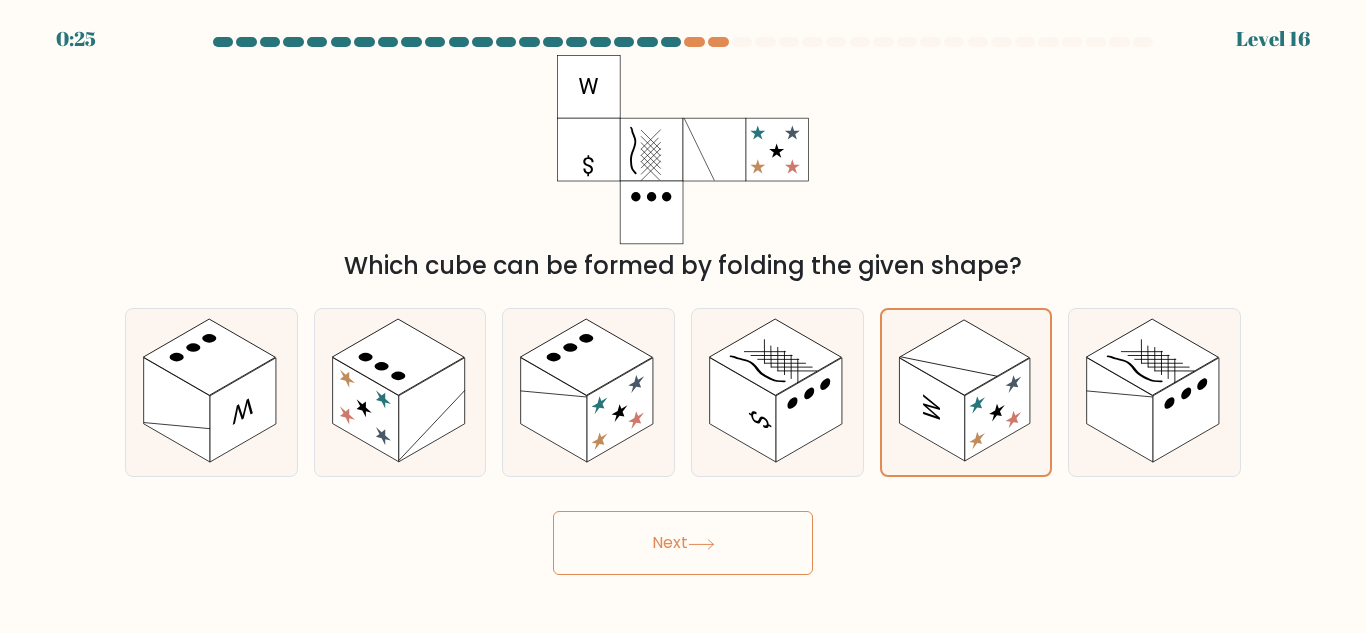 click on "Next" at bounding box center (683, 543) 